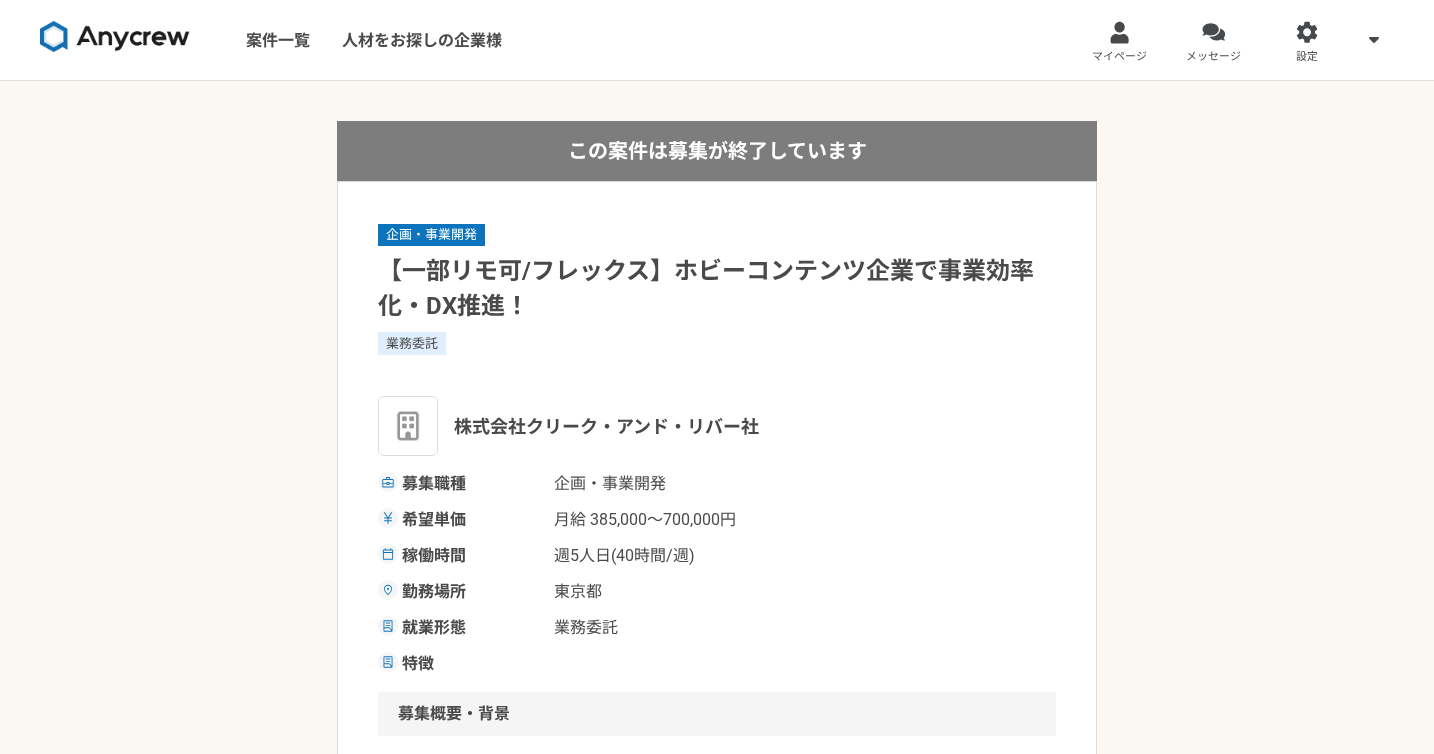 scroll, scrollTop: 0, scrollLeft: 0, axis: both 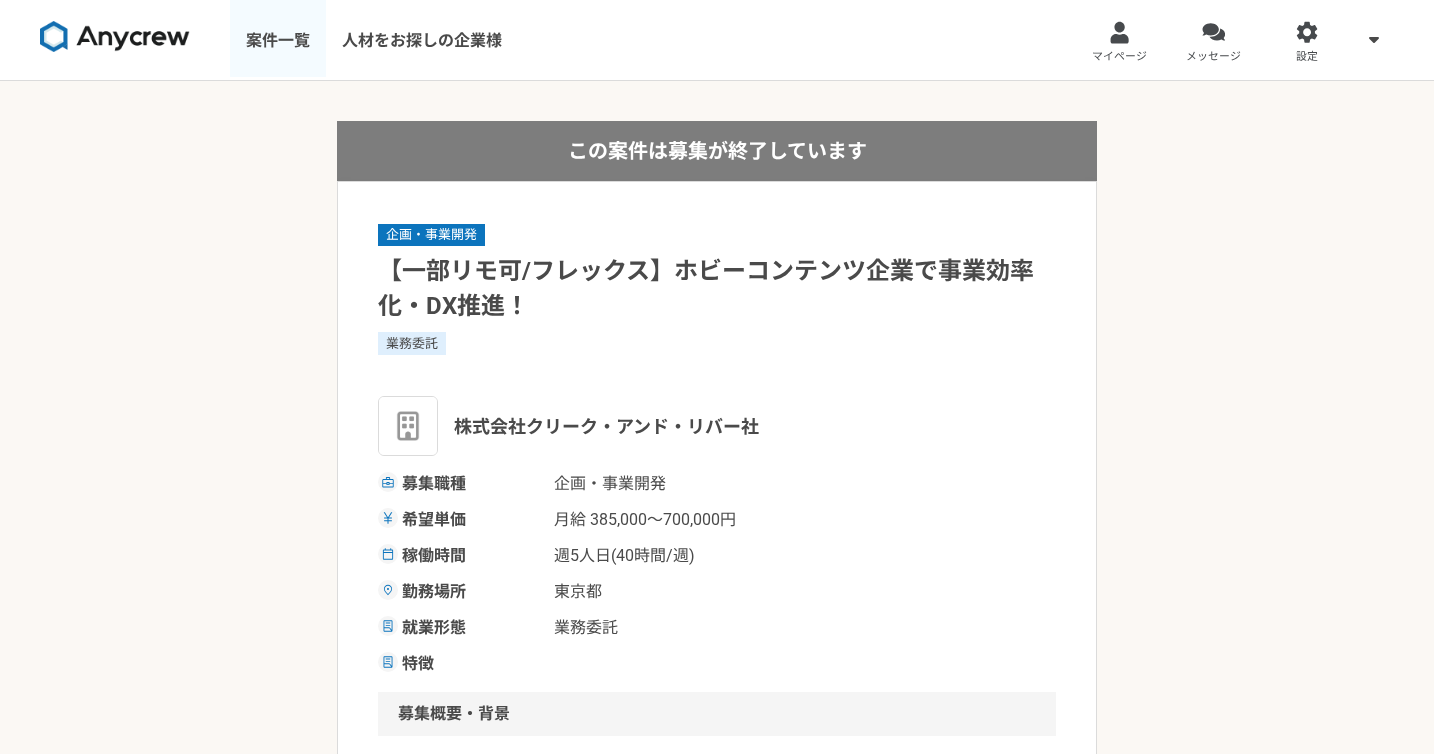 click on "案件一覧" at bounding box center [278, 40] 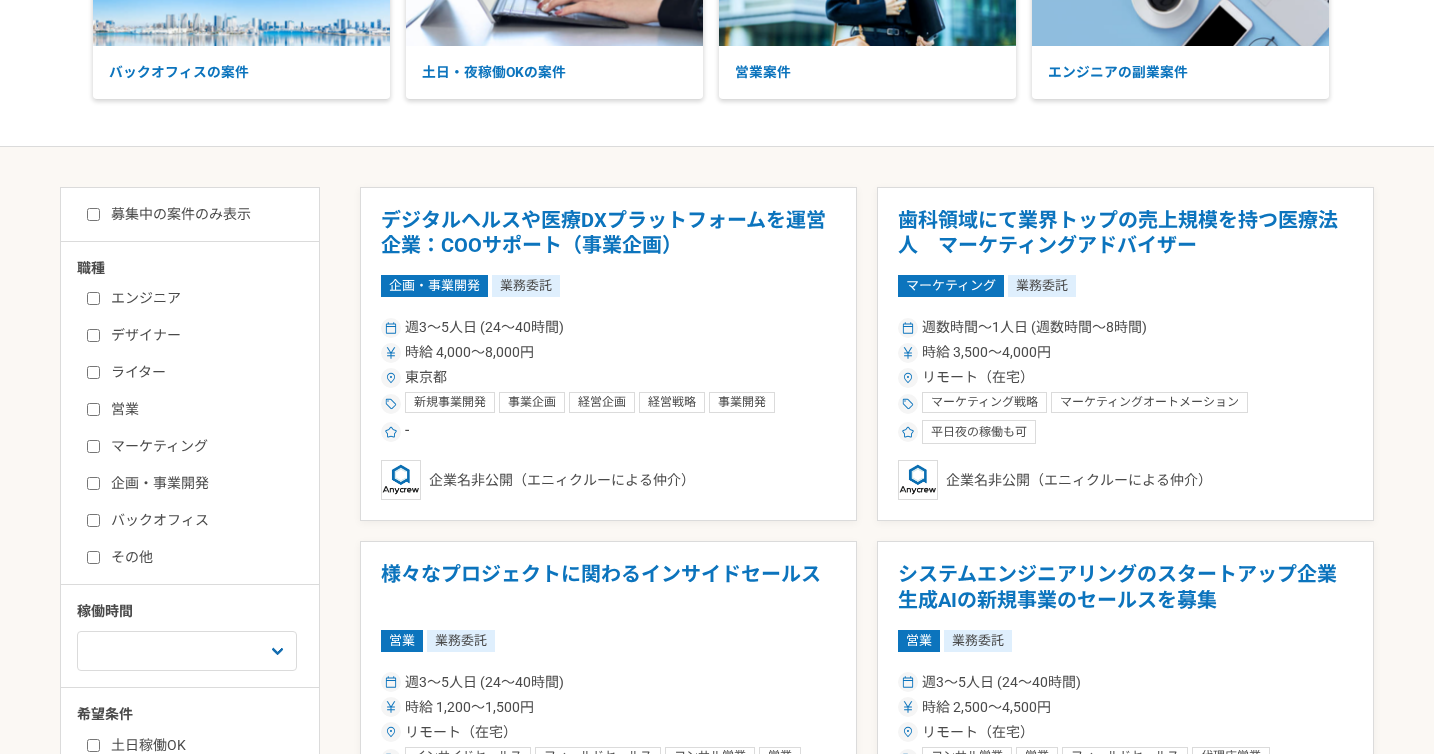 scroll, scrollTop: 245, scrollLeft: 0, axis: vertical 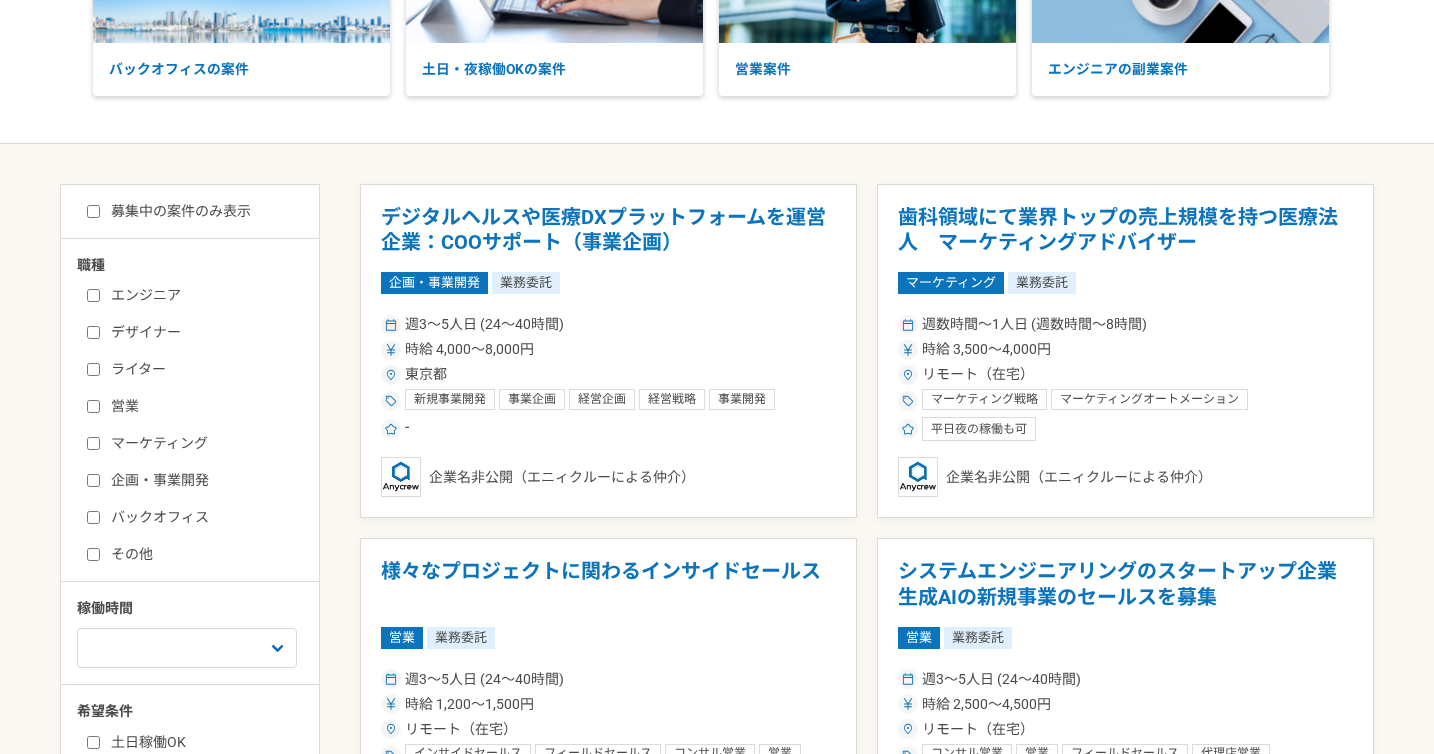 click on "営業" at bounding box center [202, 406] 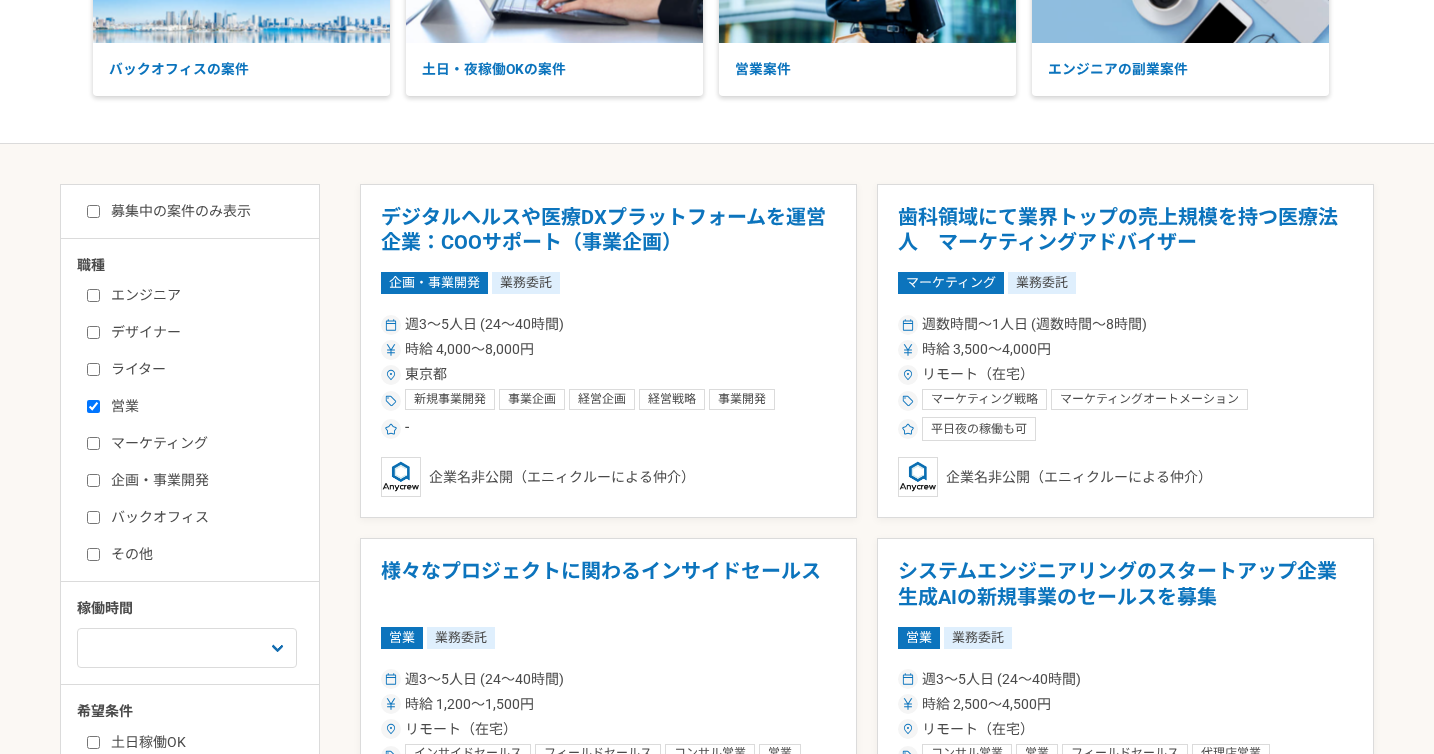 checkbox on "true" 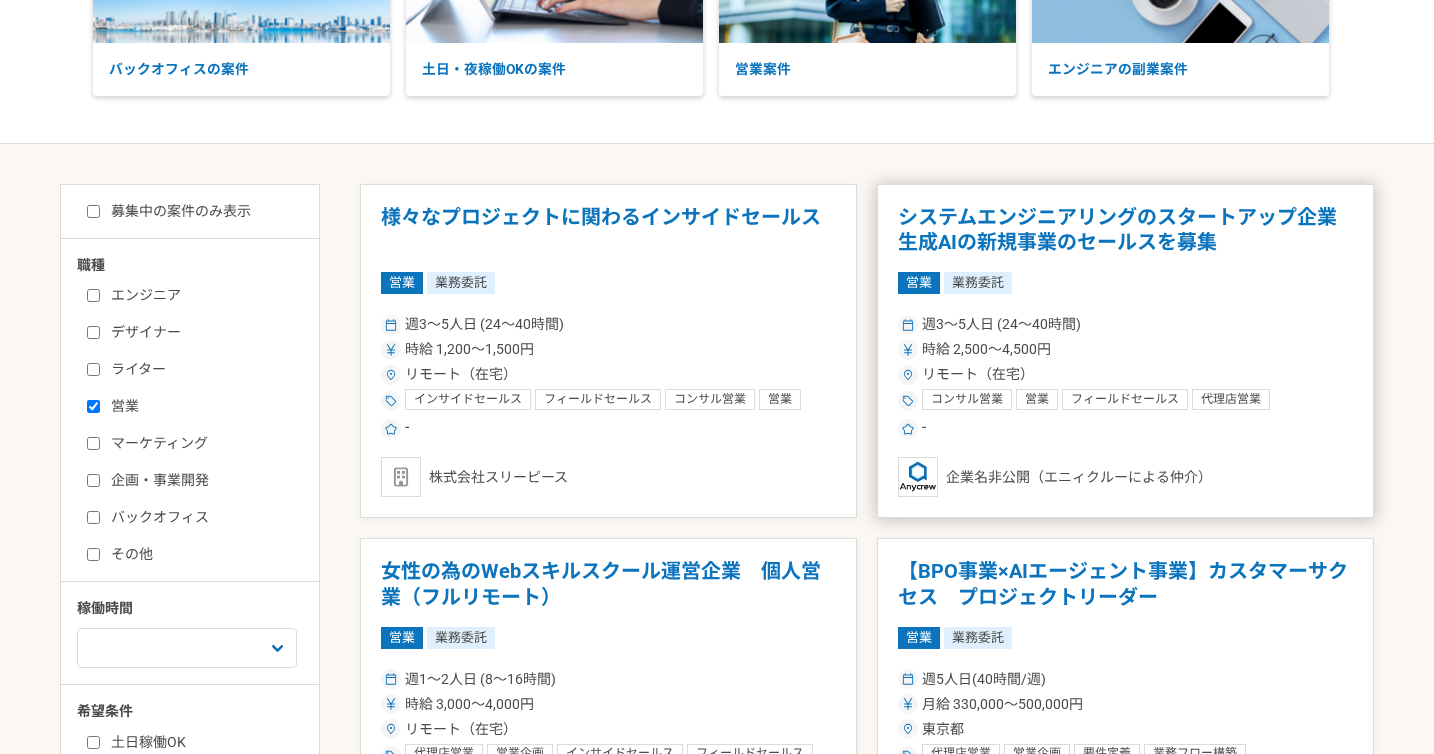 click on "週3〜5人日 (24〜40時間)" at bounding box center [1001, 324] 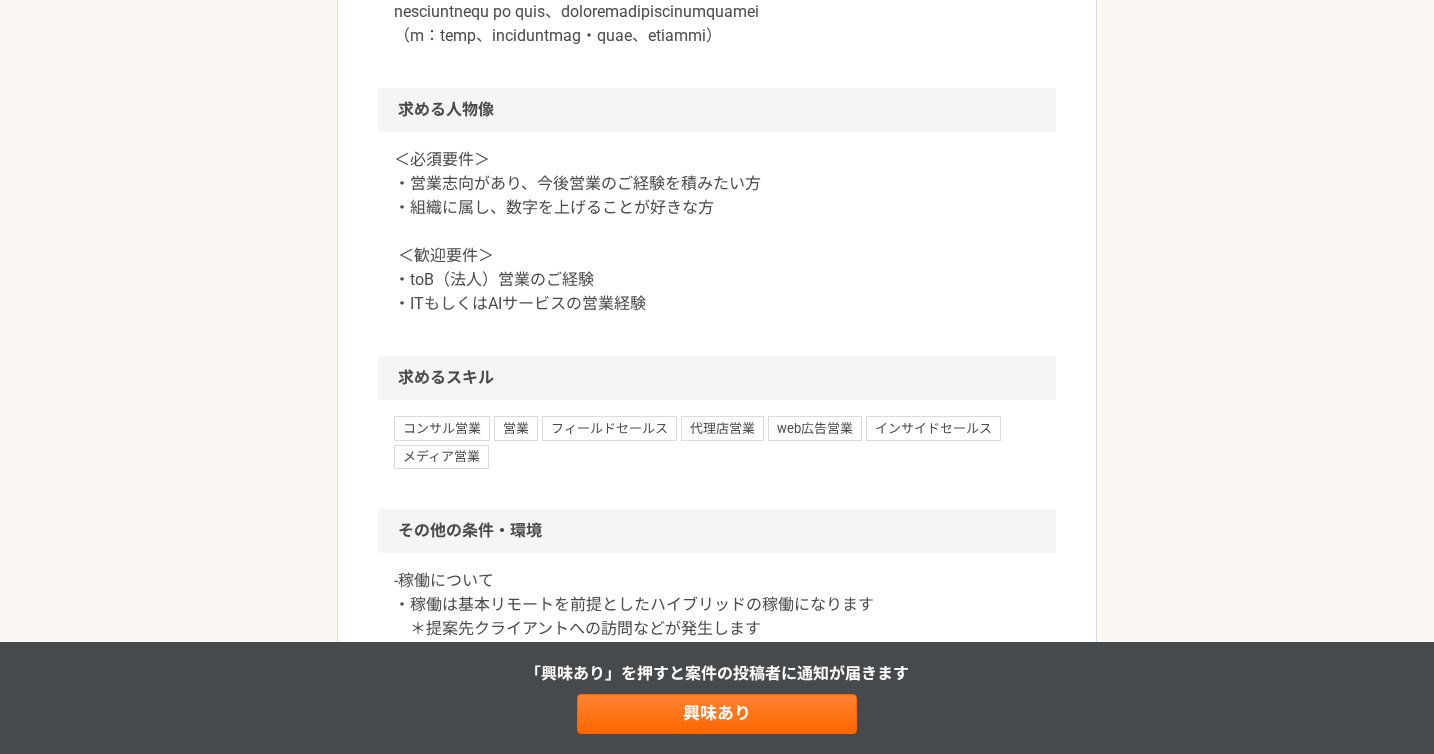 scroll, scrollTop: 1518, scrollLeft: 0, axis: vertical 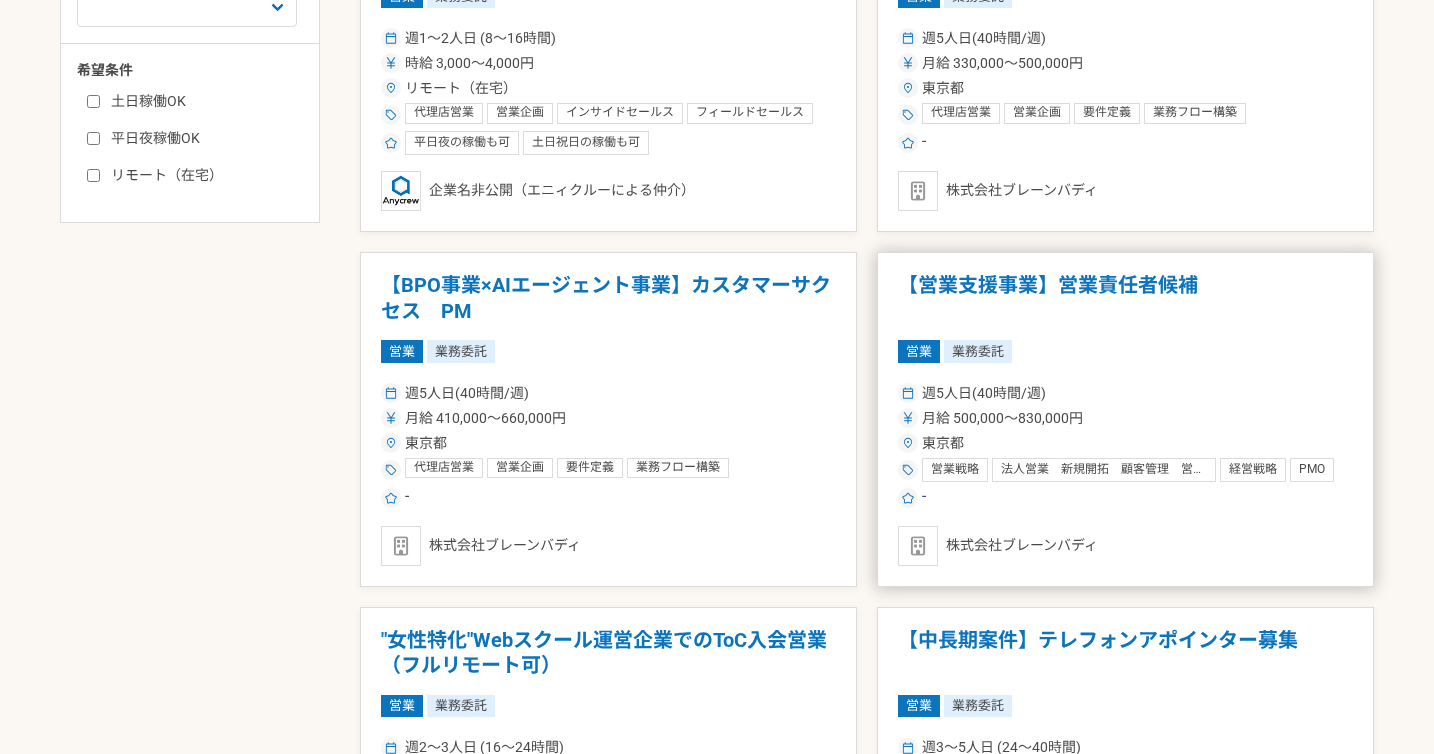 click on "【営業支援事業】営業責任者候補" at bounding box center [1125, 298] 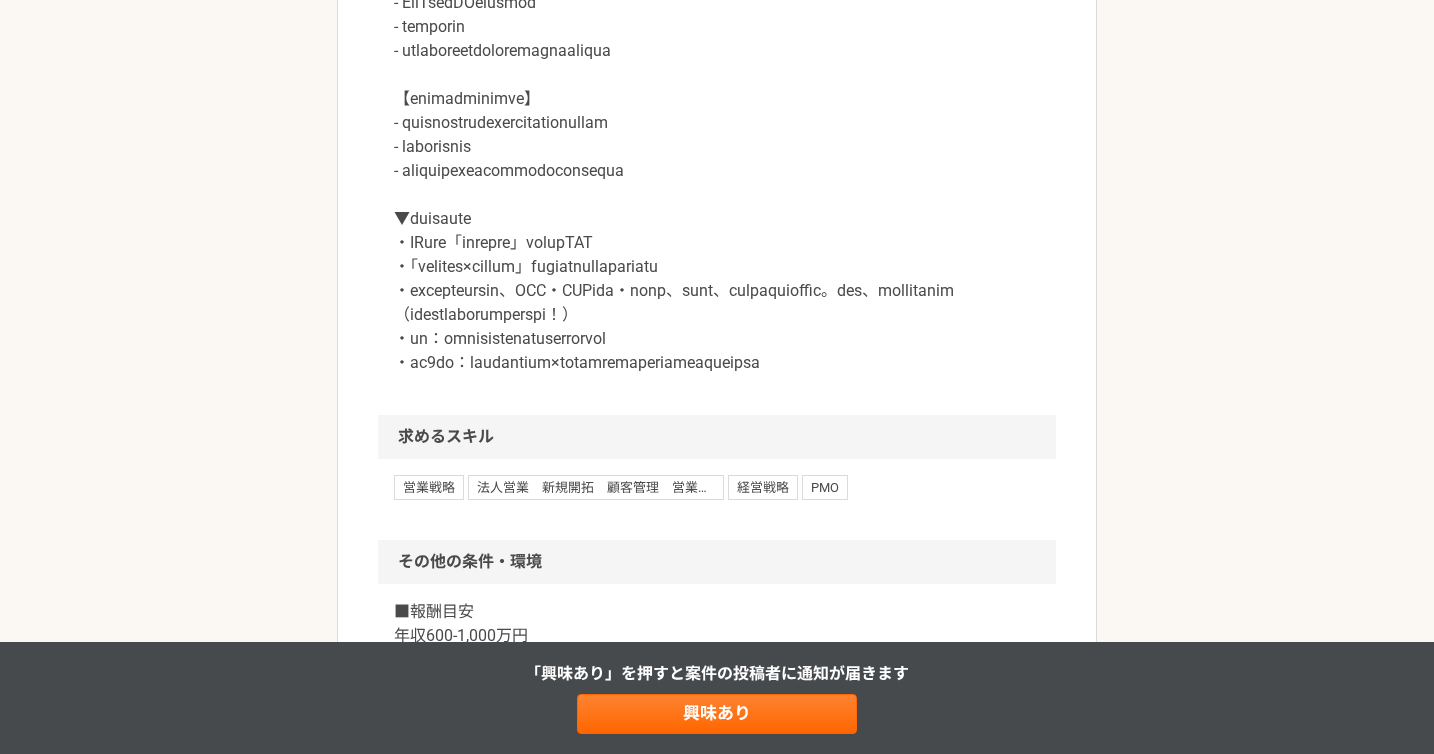 scroll, scrollTop: 1685, scrollLeft: 0, axis: vertical 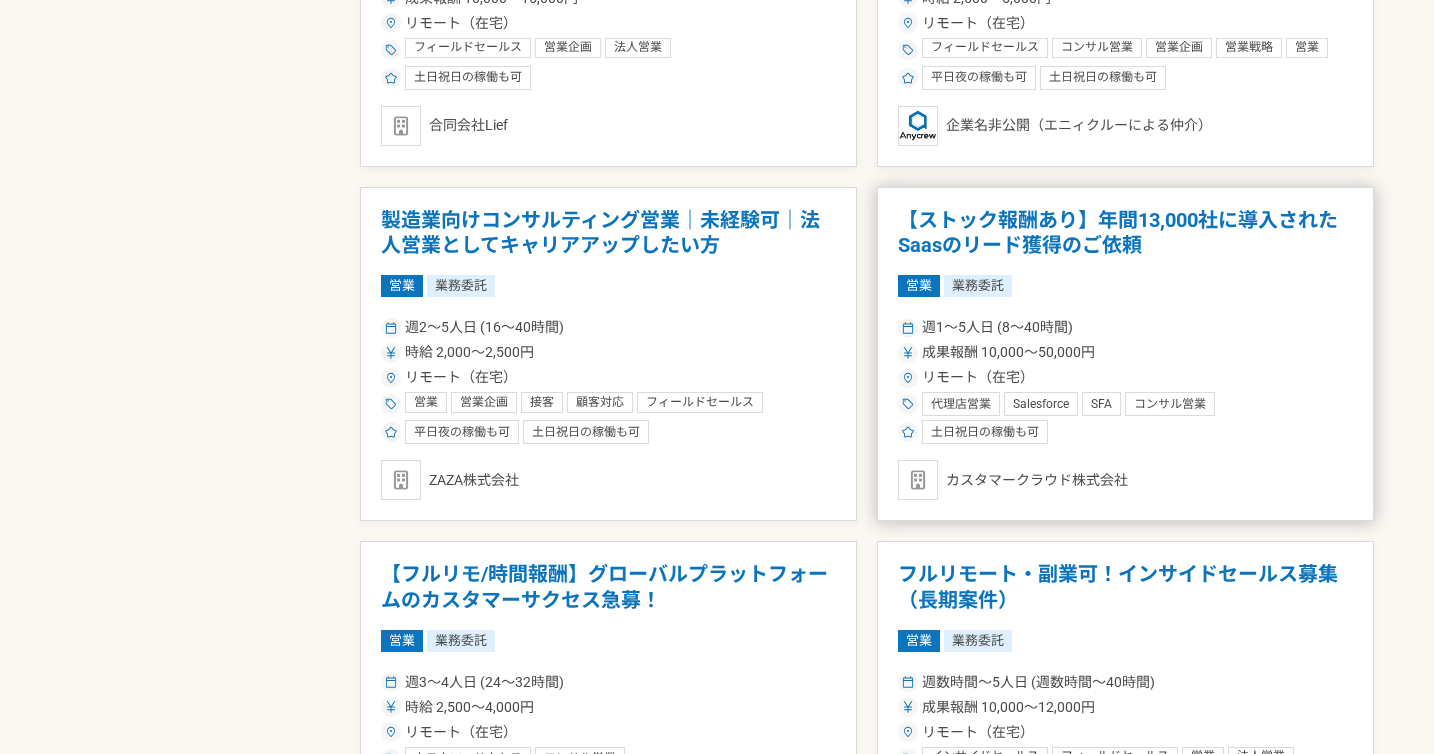 click on "【ストック報酬あり】年間13,000社に導入されたSaasのリード獲得のご依頼" at bounding box center (1125, 233) 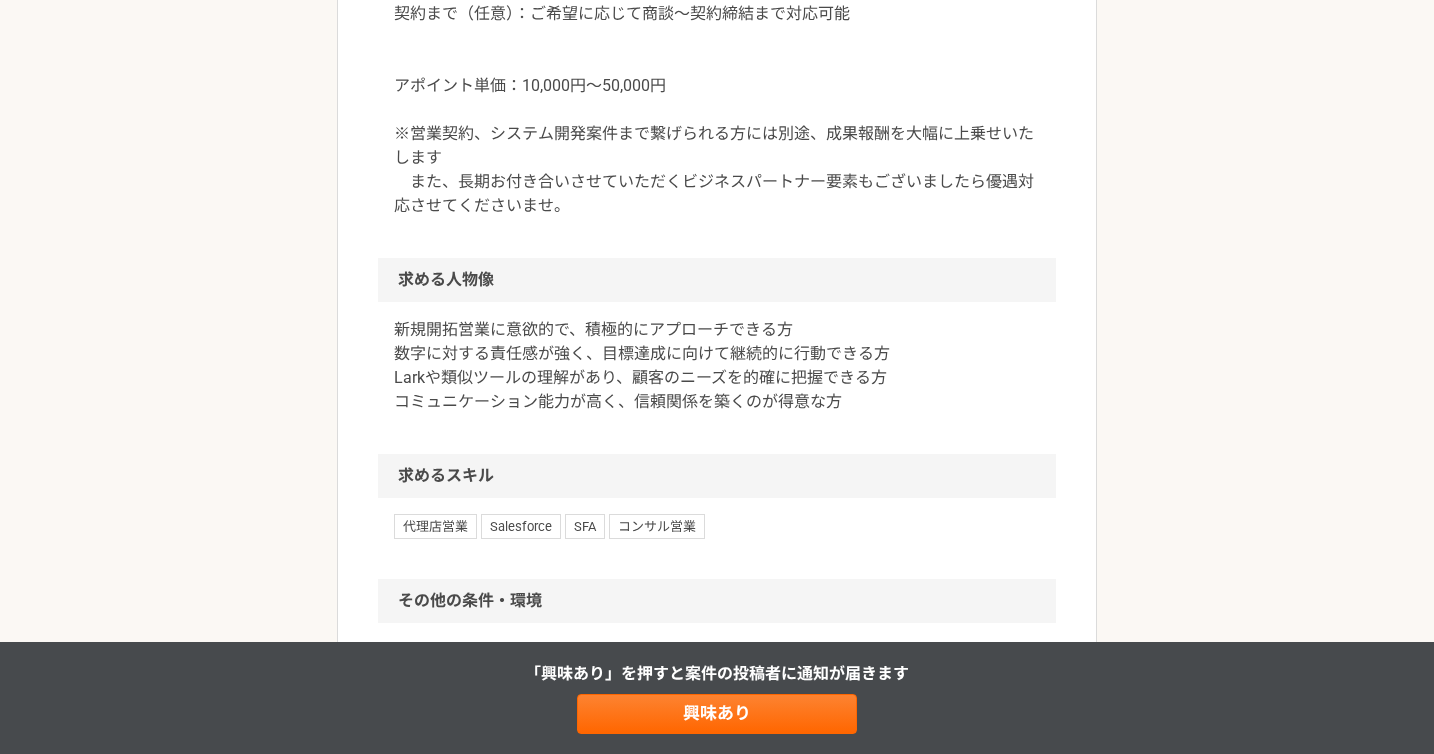 scroll, scrollTop: 909, scrollLeft: 0, axis: vertical 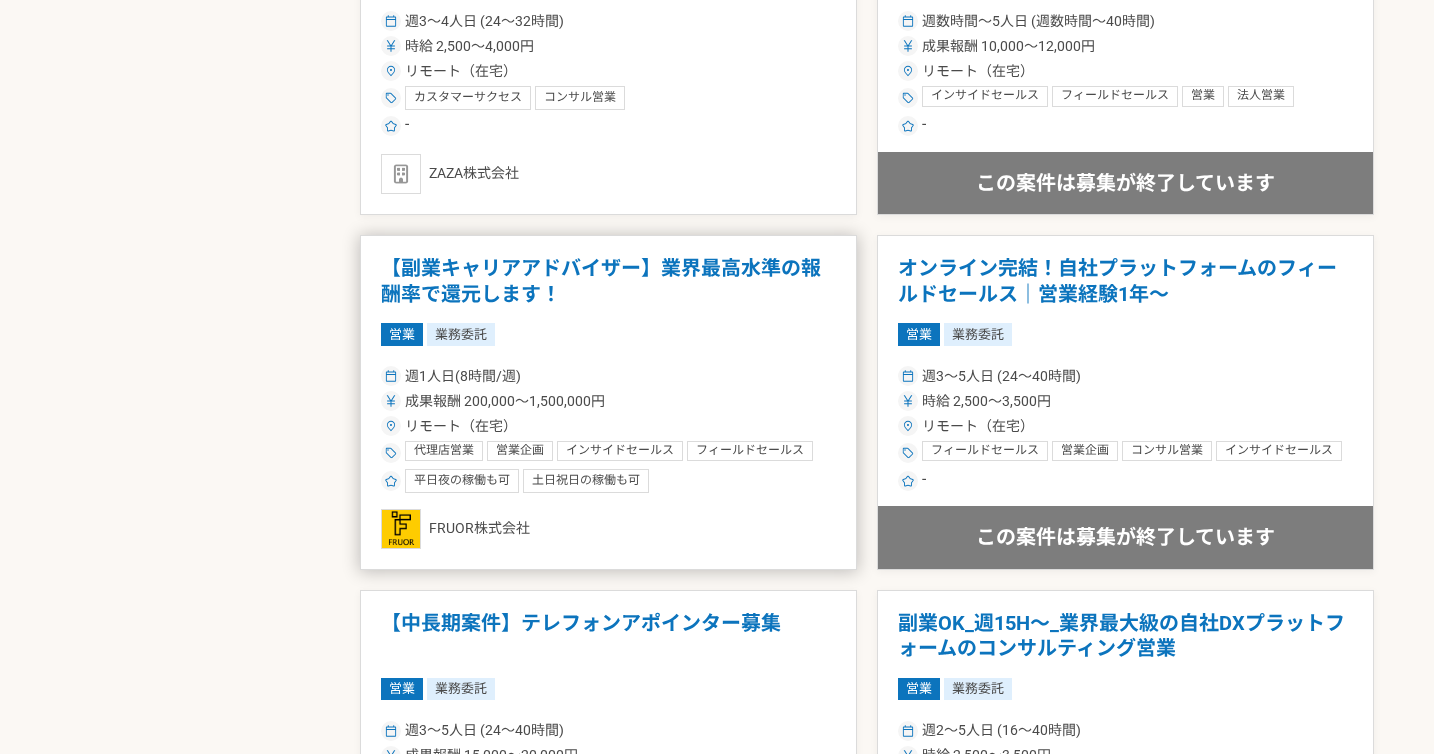 click on "【副業キャリアアドバイザー】業界最高水準の報酬率で還元します！" at bounding box center (608, 281) 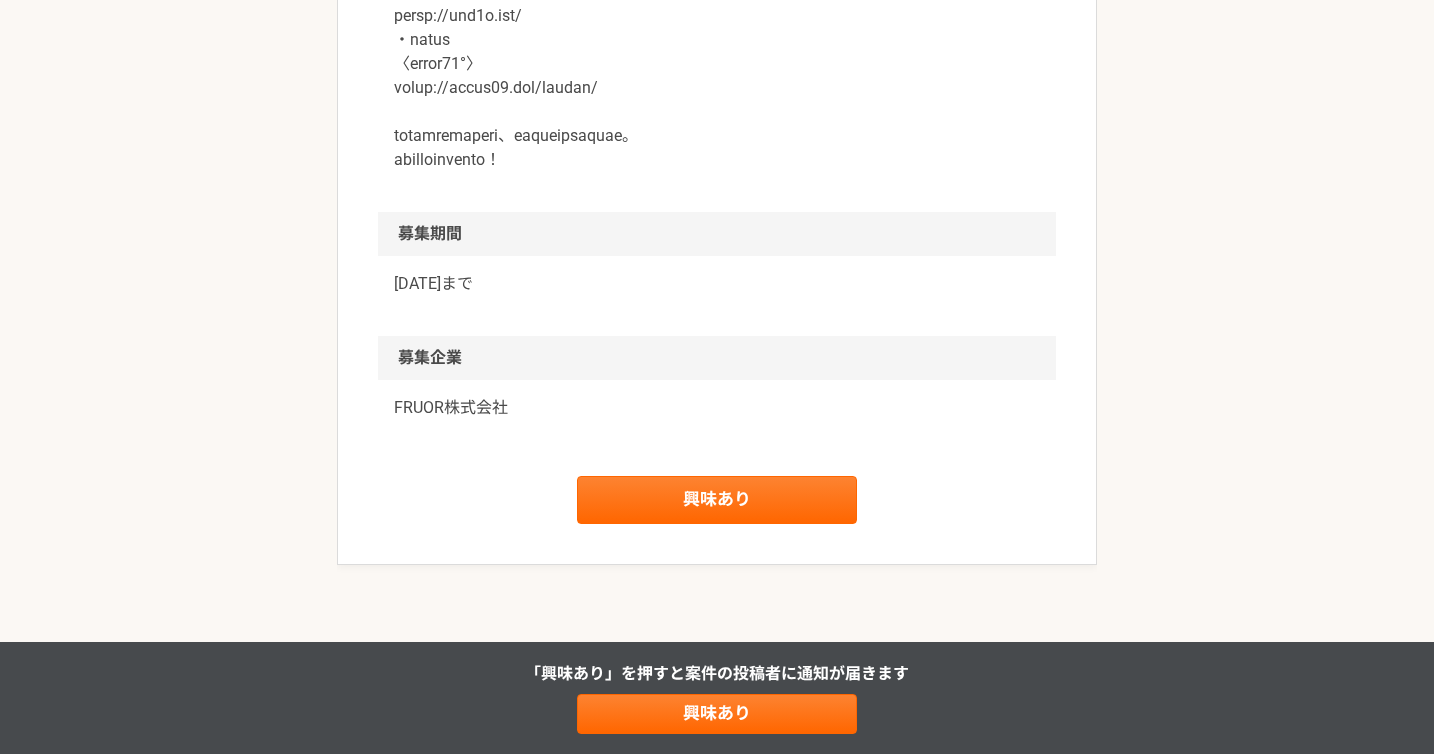 scroll, scrollTop: 2661, scrollLeft: 0, axis: vertical 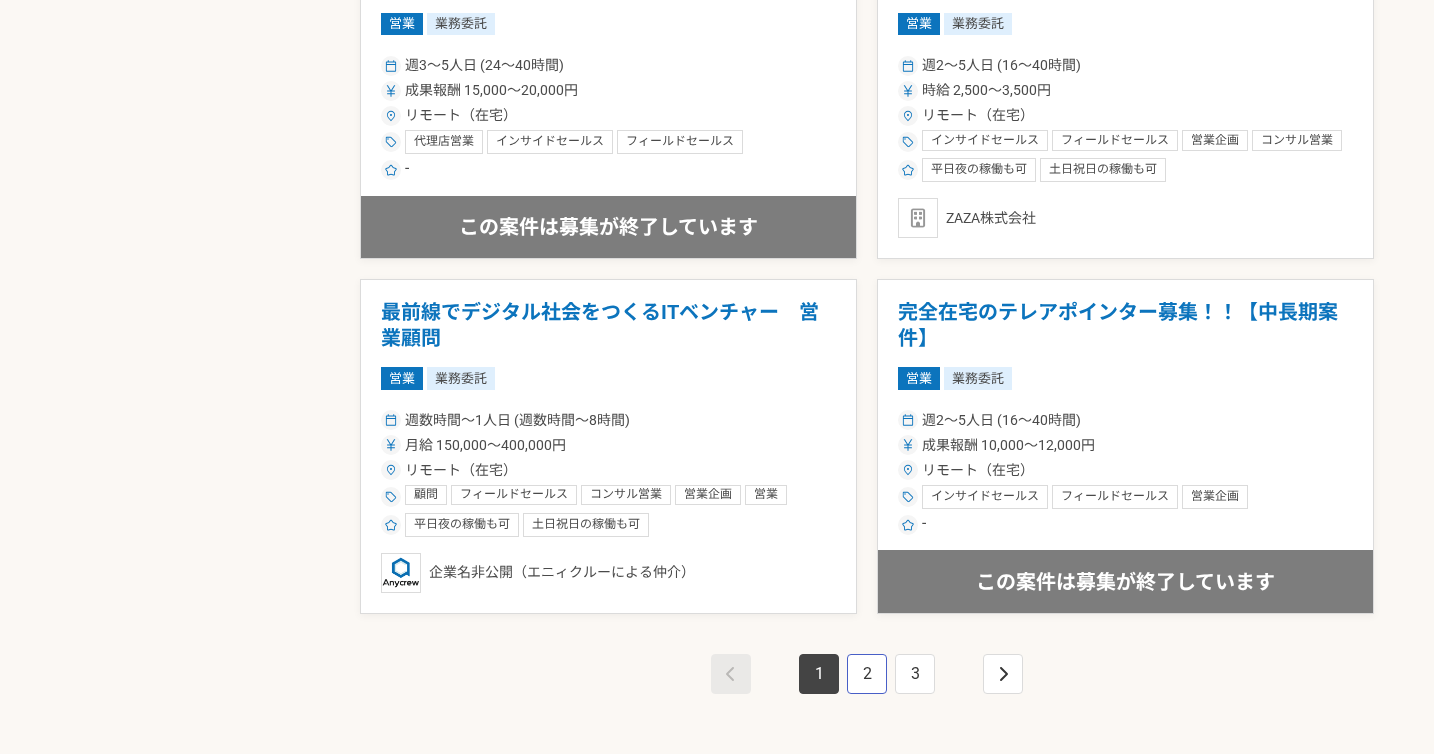 click on "2" at bounding box center (867, 674) 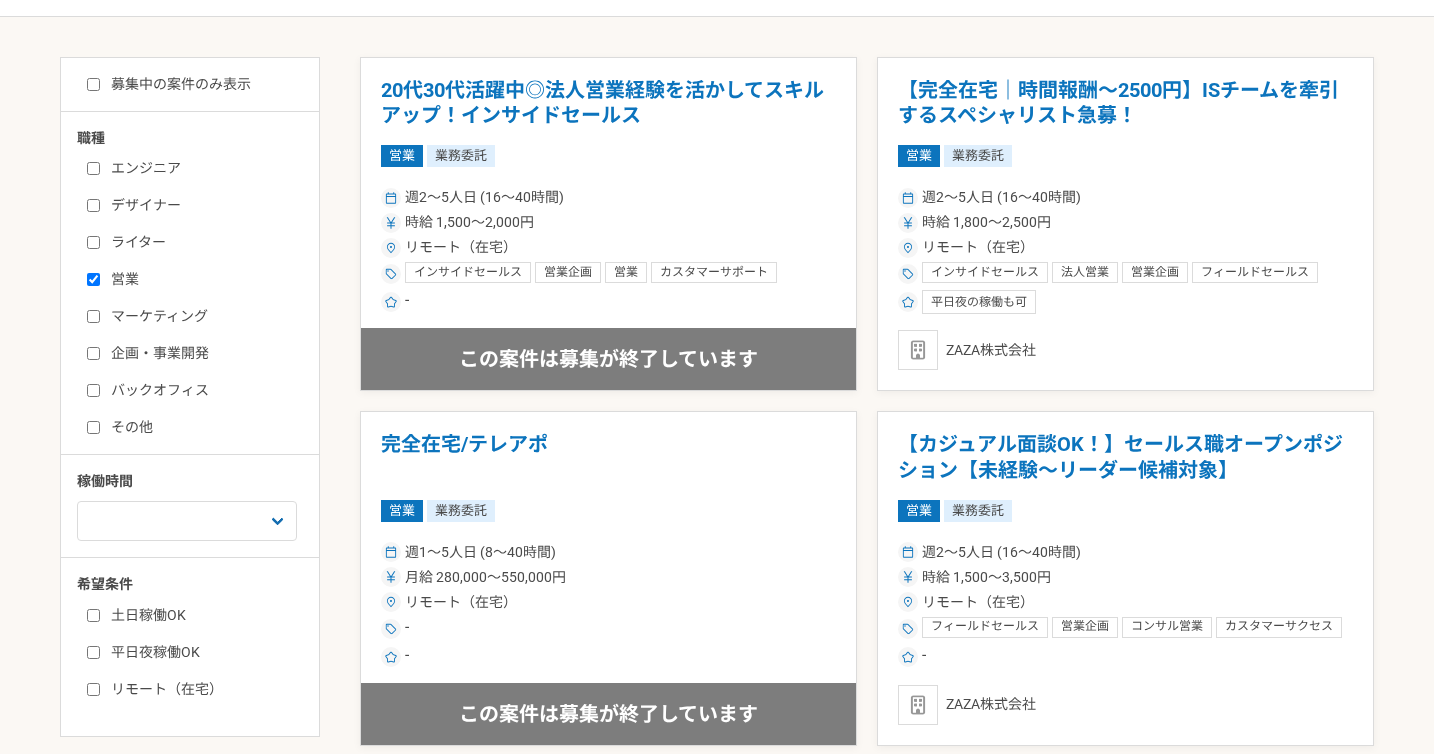 scroll, scrollTop: 373, scrollLeft: 0, axis: vertical 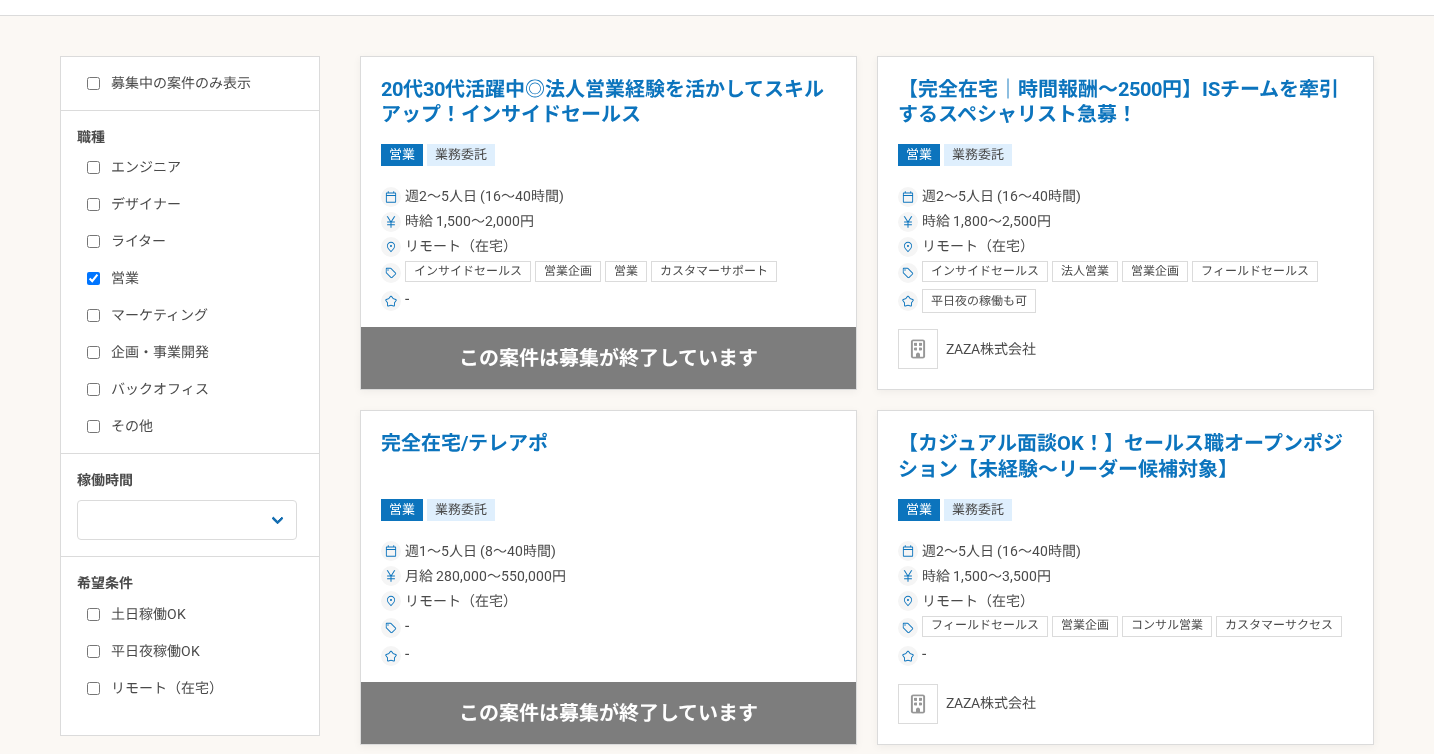 click on "営業" at bounding box center [202, 278] 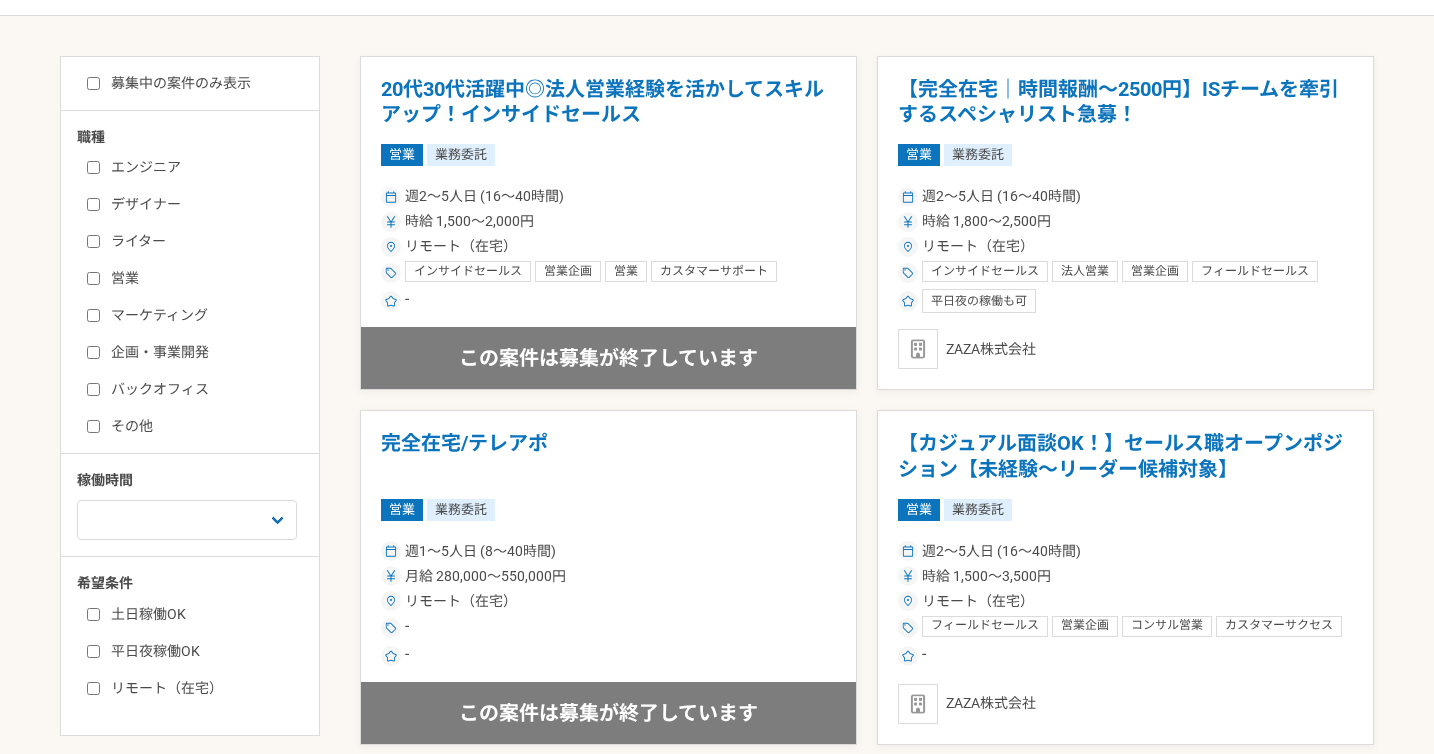 checkbox on "false" 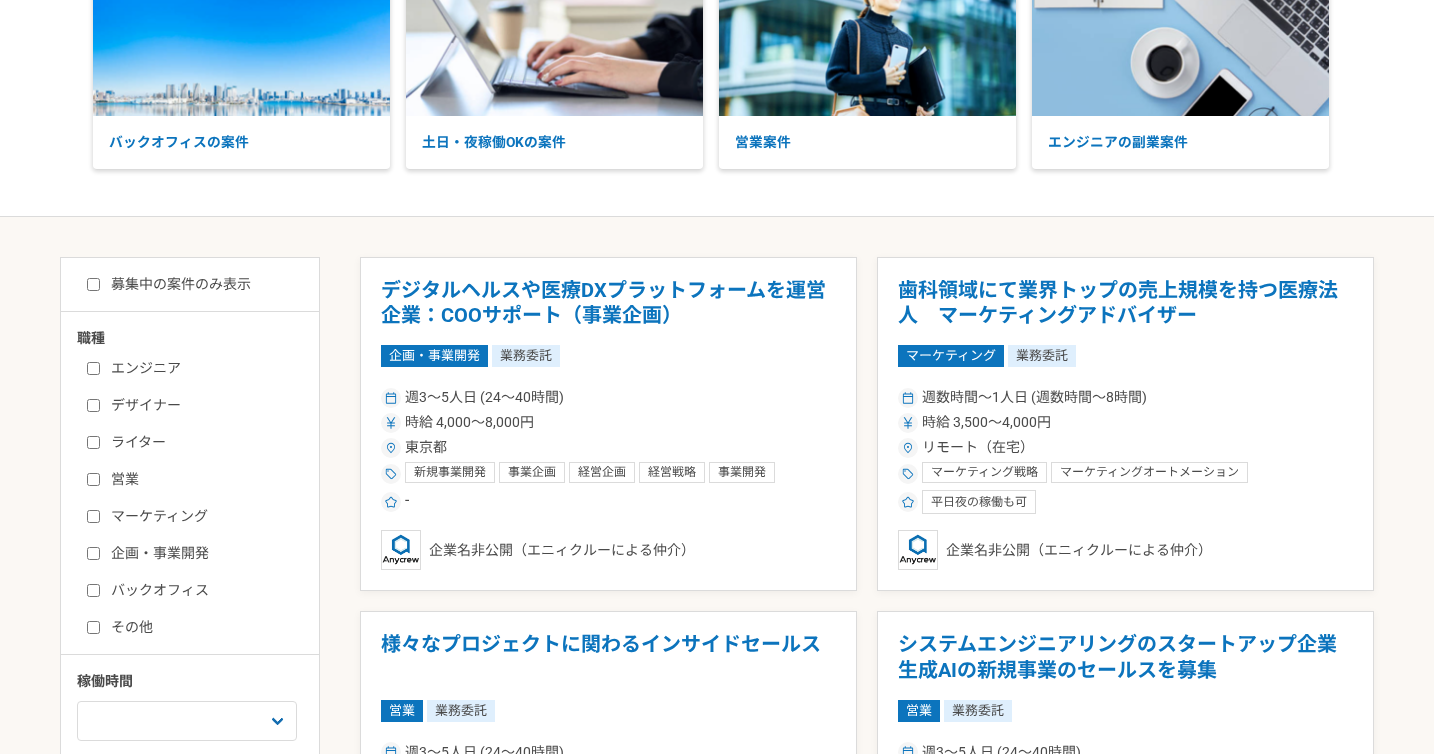 scroll, scrollTop: 175, scrollLeft: 0, axis: vertical 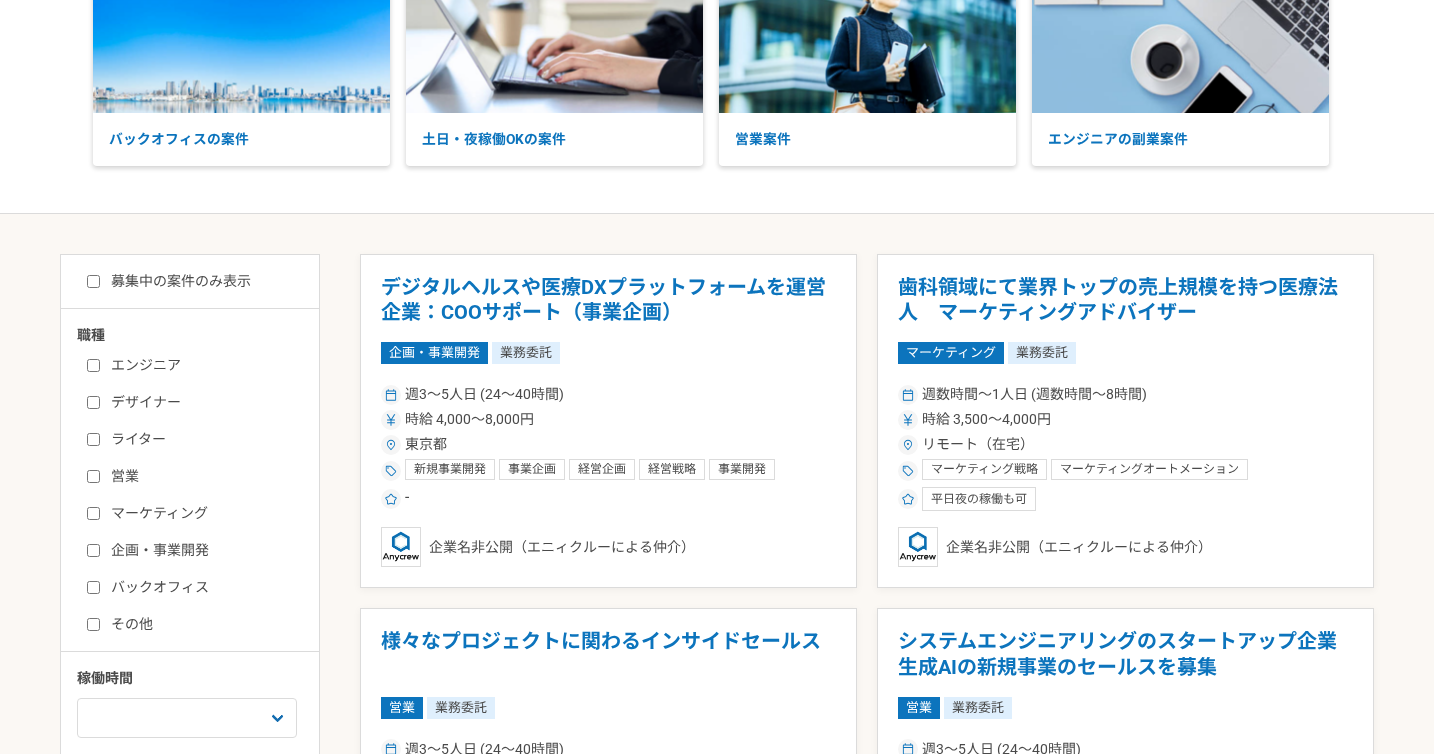 click on "企画・事業開発" at bounding box center [202, 550] 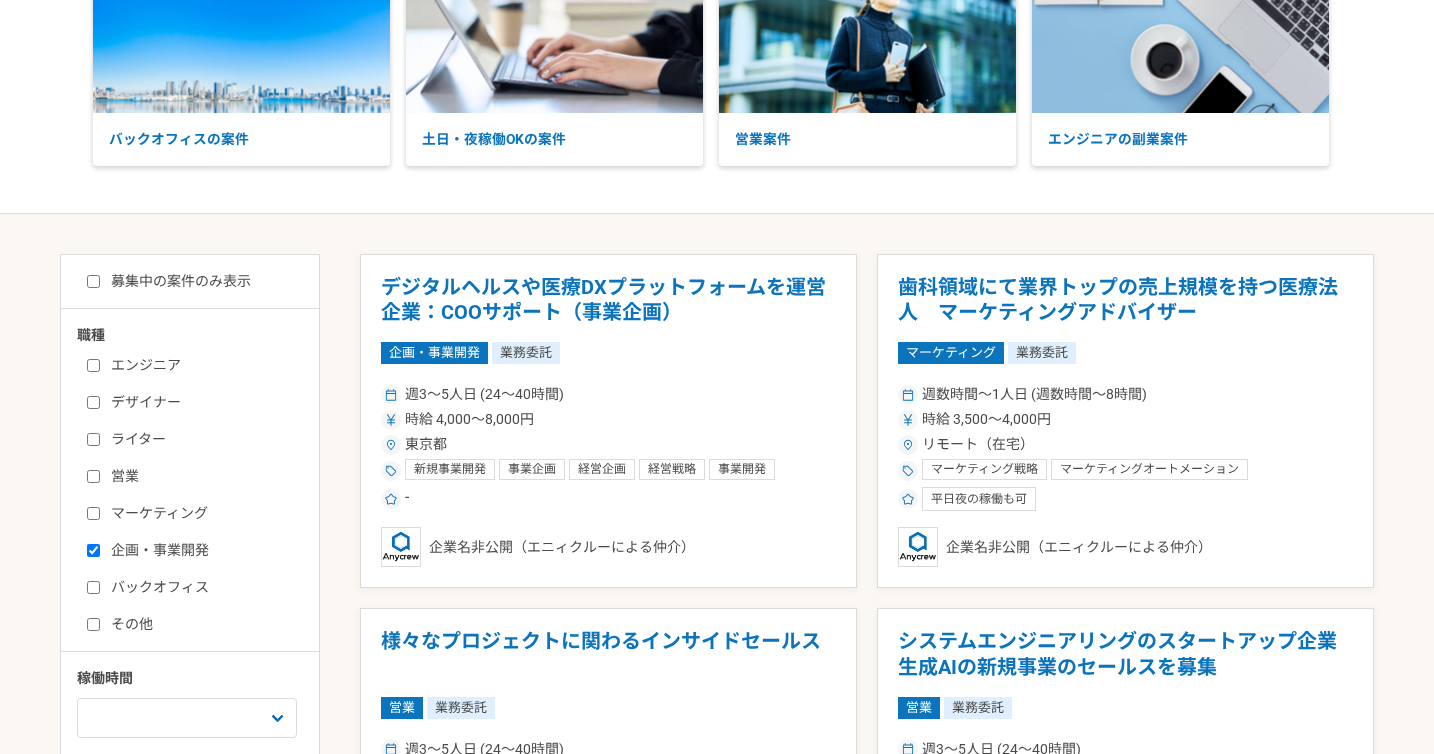 checkbox on "true" 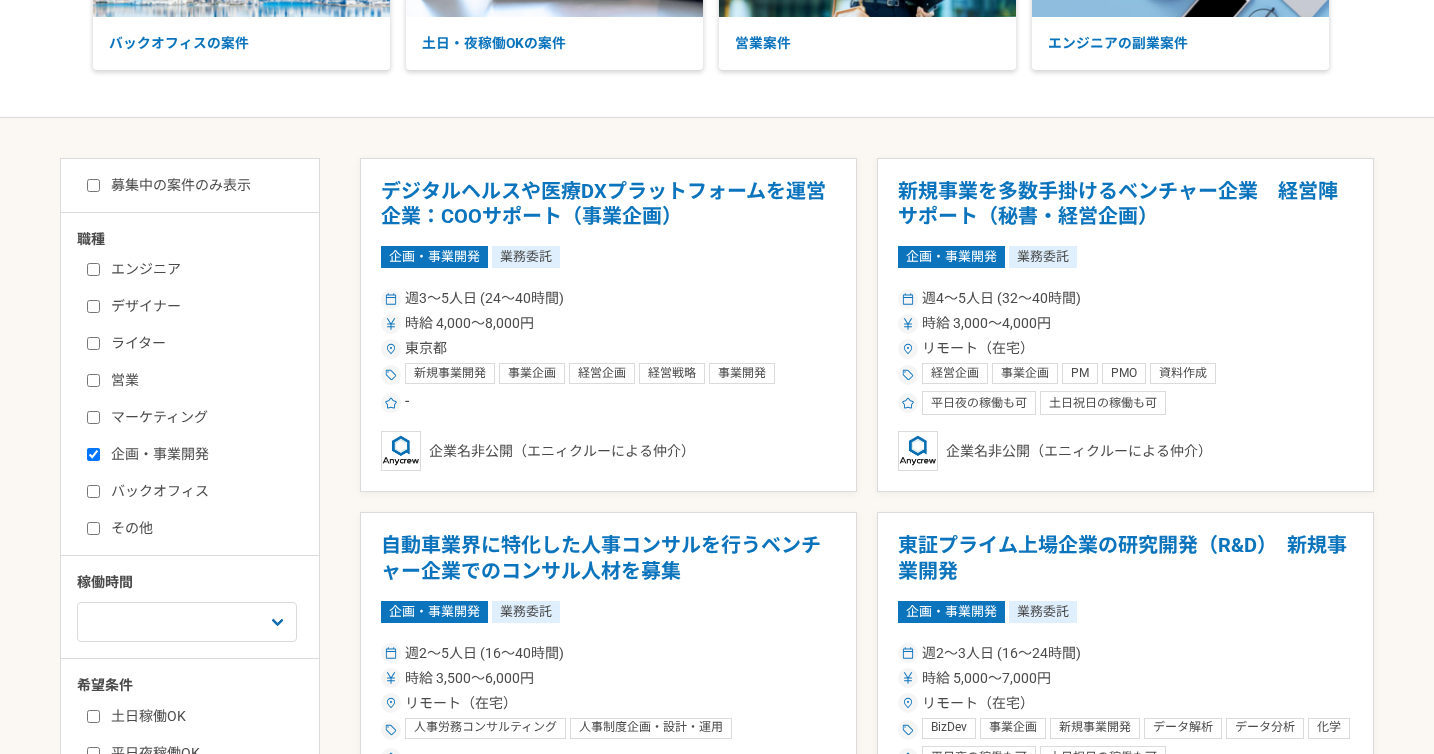 scroll, scrollTop: 280, scrollLeft: 0, axis: vertical 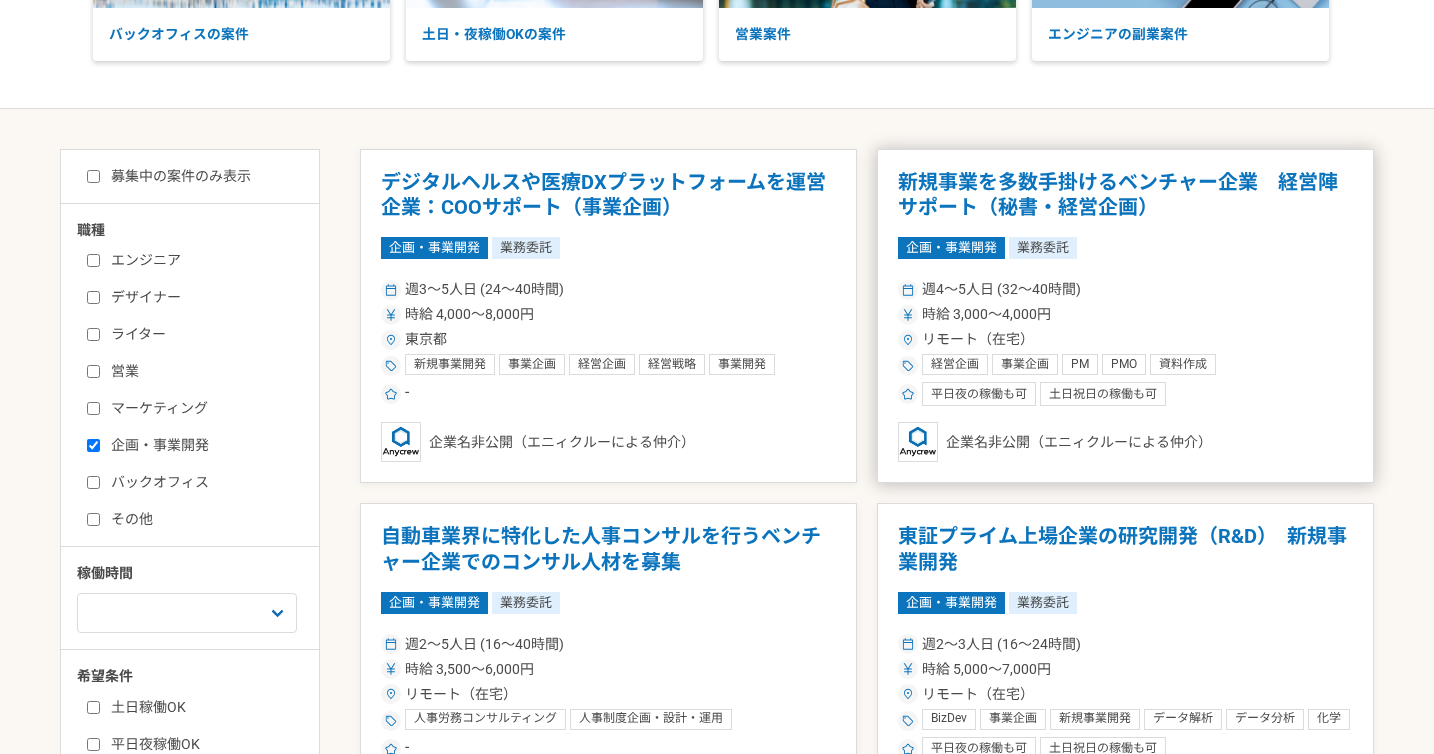 click on "新規事業を多数手掛けるベンチャー企業　経営陣サポート（秘書・経営企画）" at bounding box center [1125, 195] 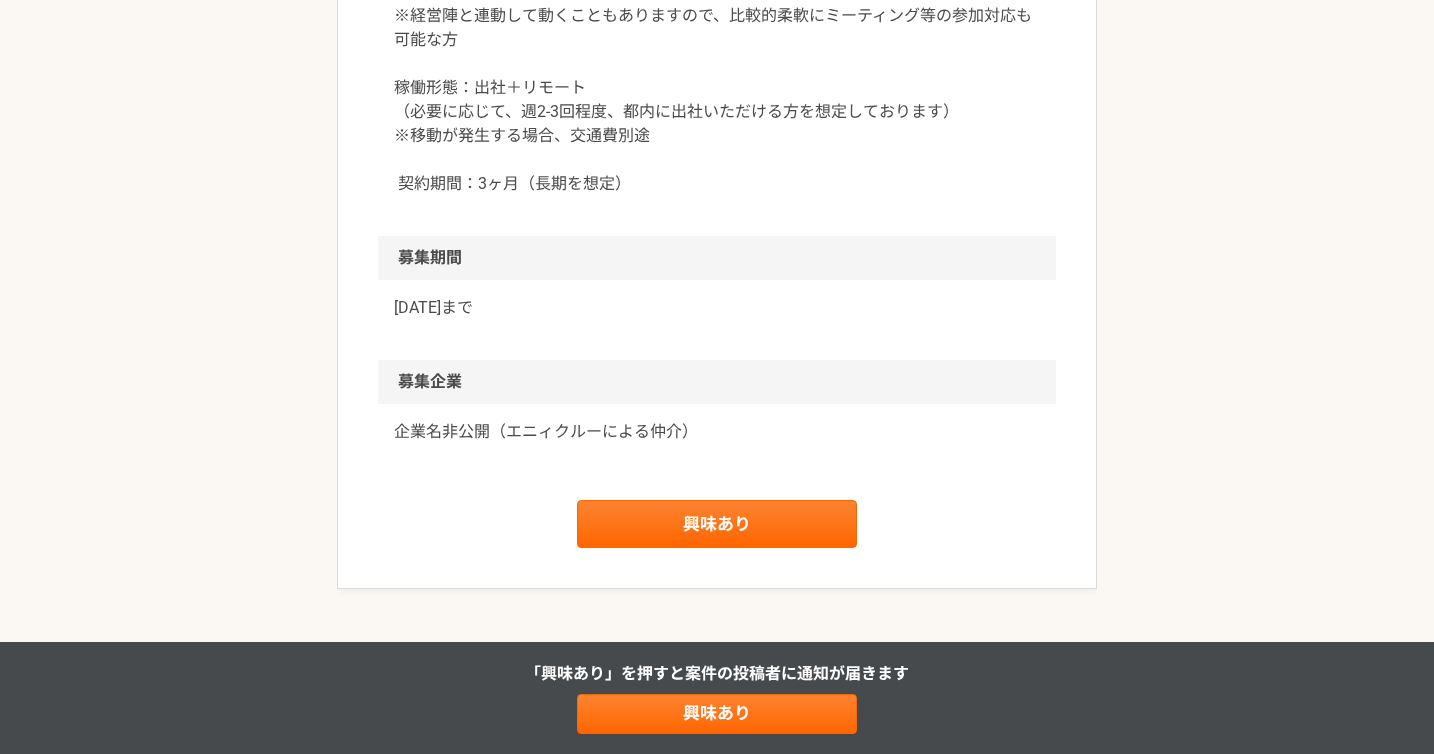 scroll, scrollTop: 2638, scrollLeft: 0, axis: vertical 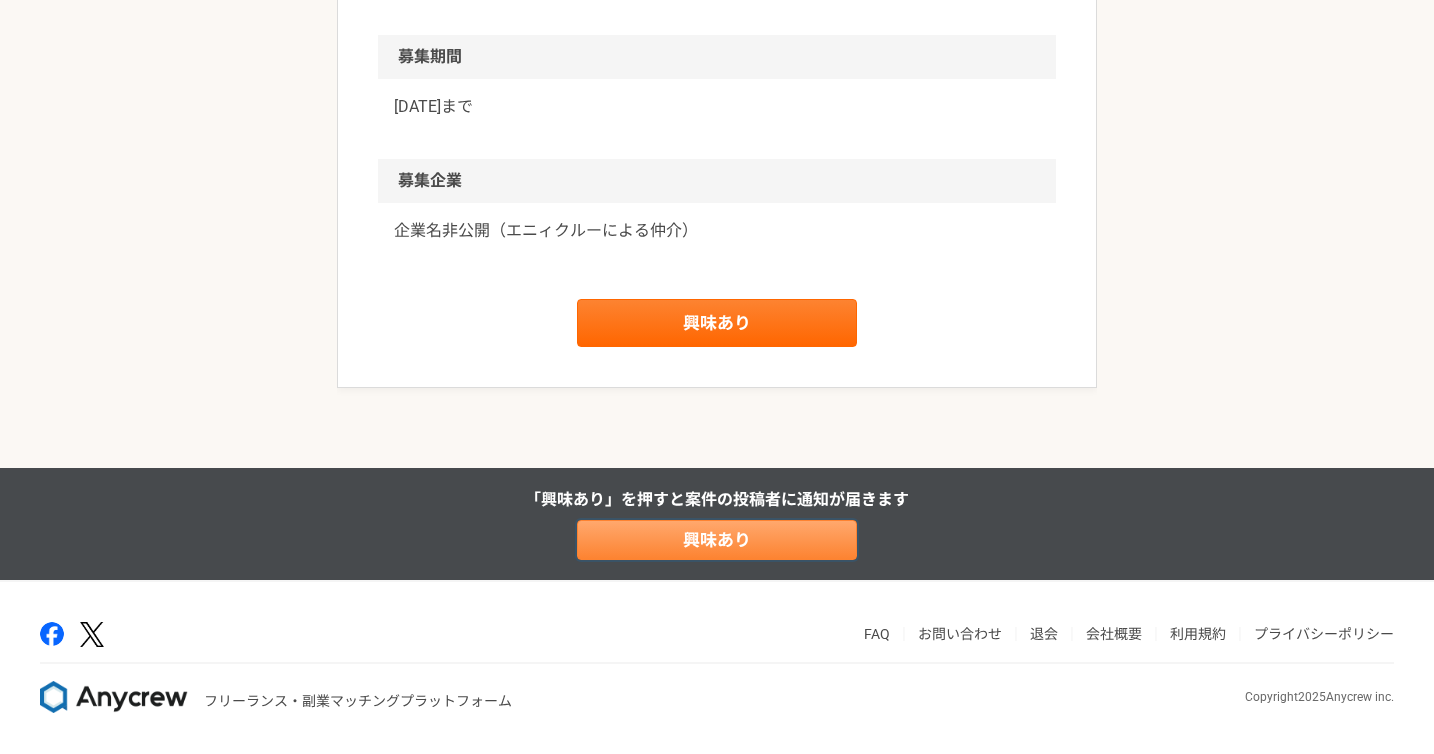 click on "興味あり" at bounding box center [717, 540] 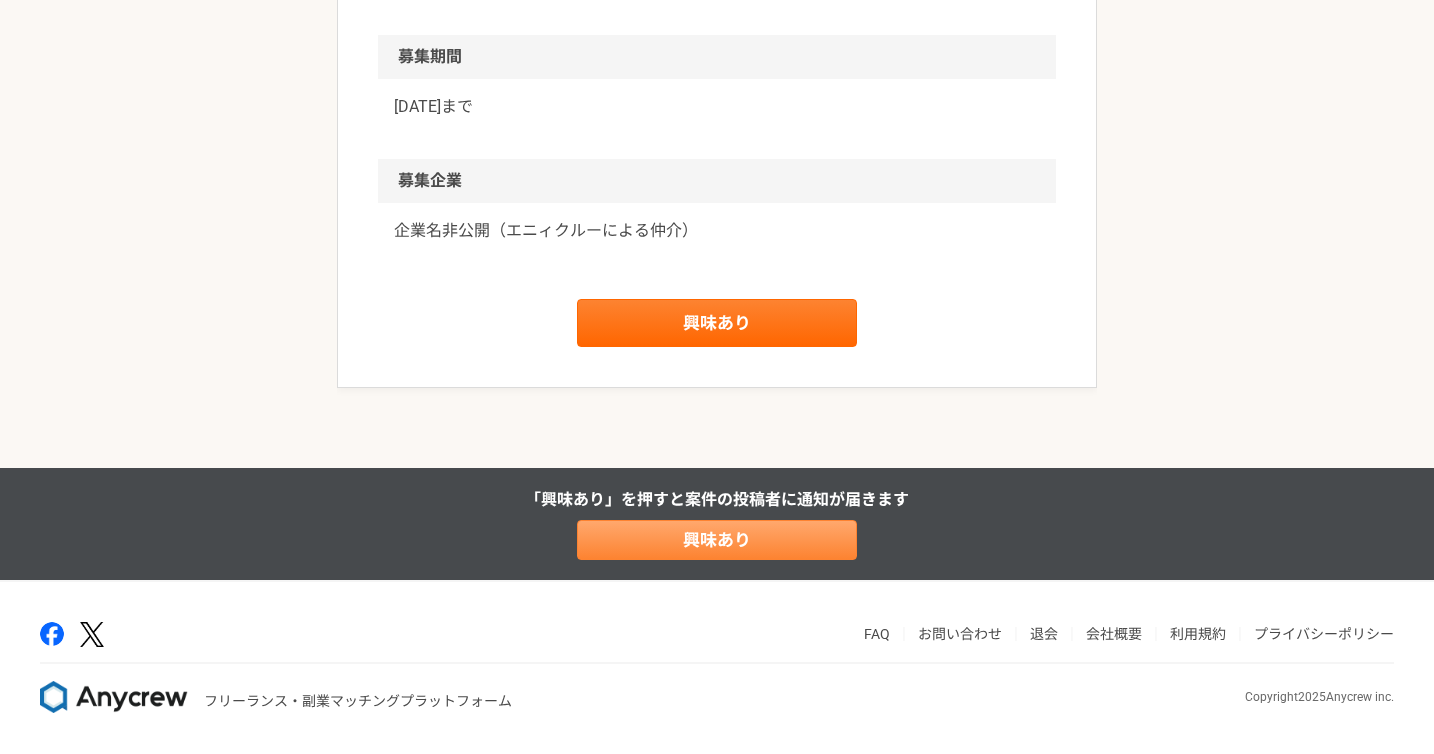 scroll, scrollTop: 0, scrollLeft: 0, axis: both 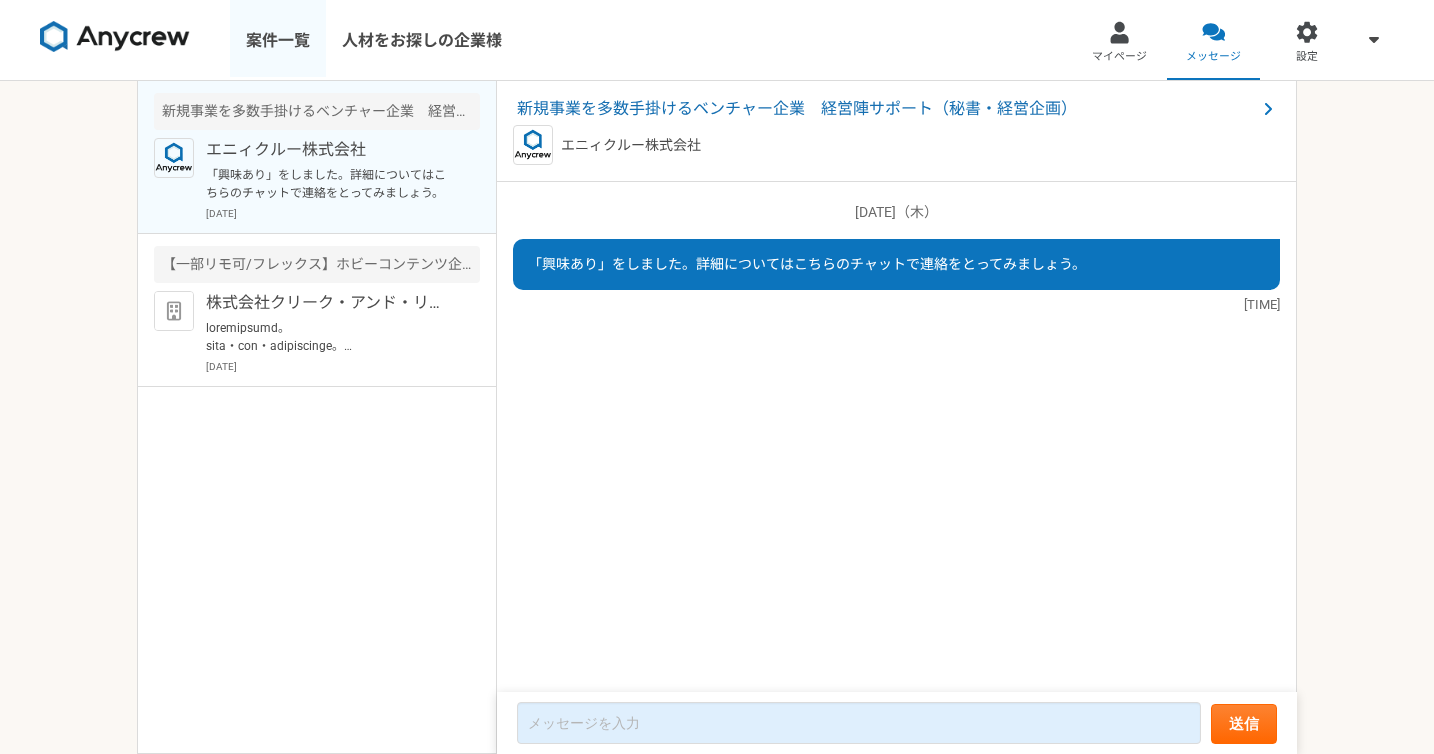 click on "案件一覧" at bounding box center [278, 40] 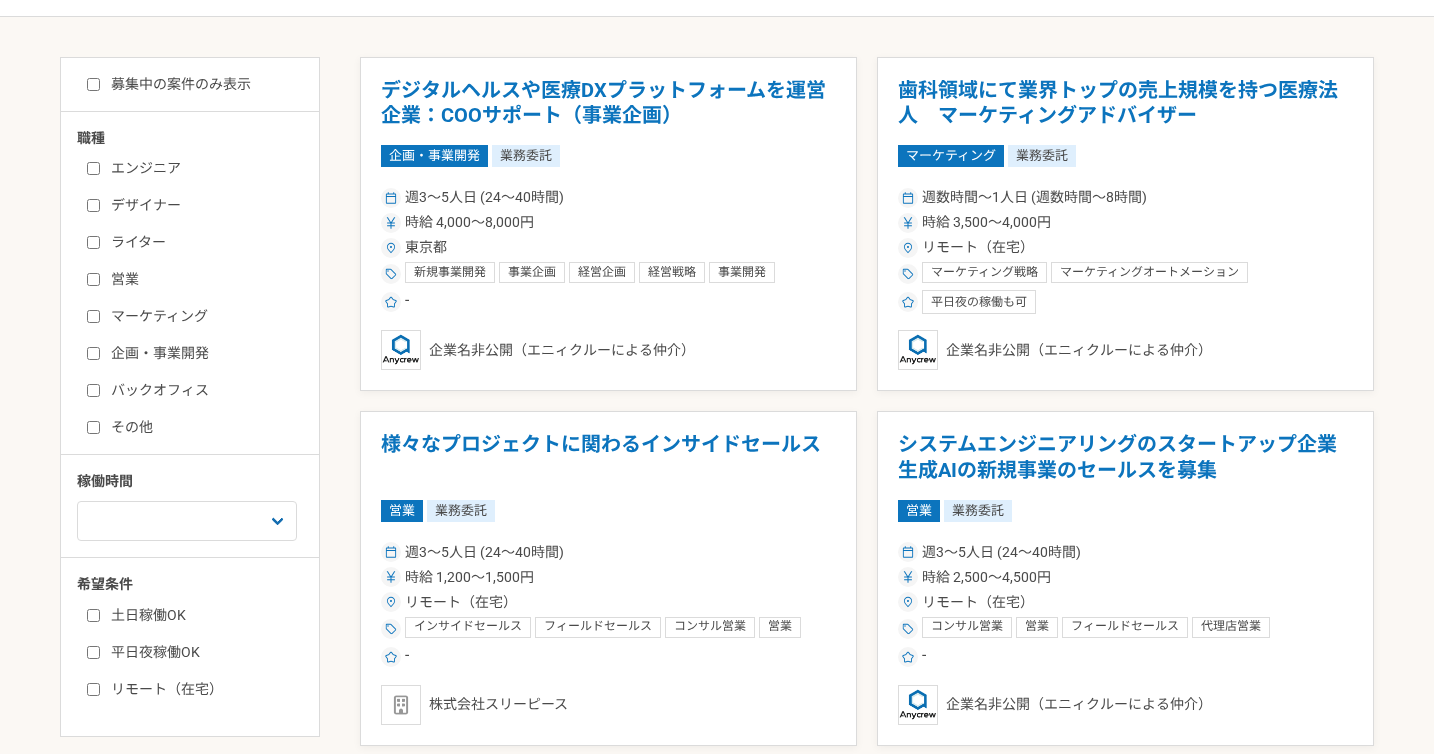 scroll, scrollTop: 363, scrollLeft: 0, axis: vertical 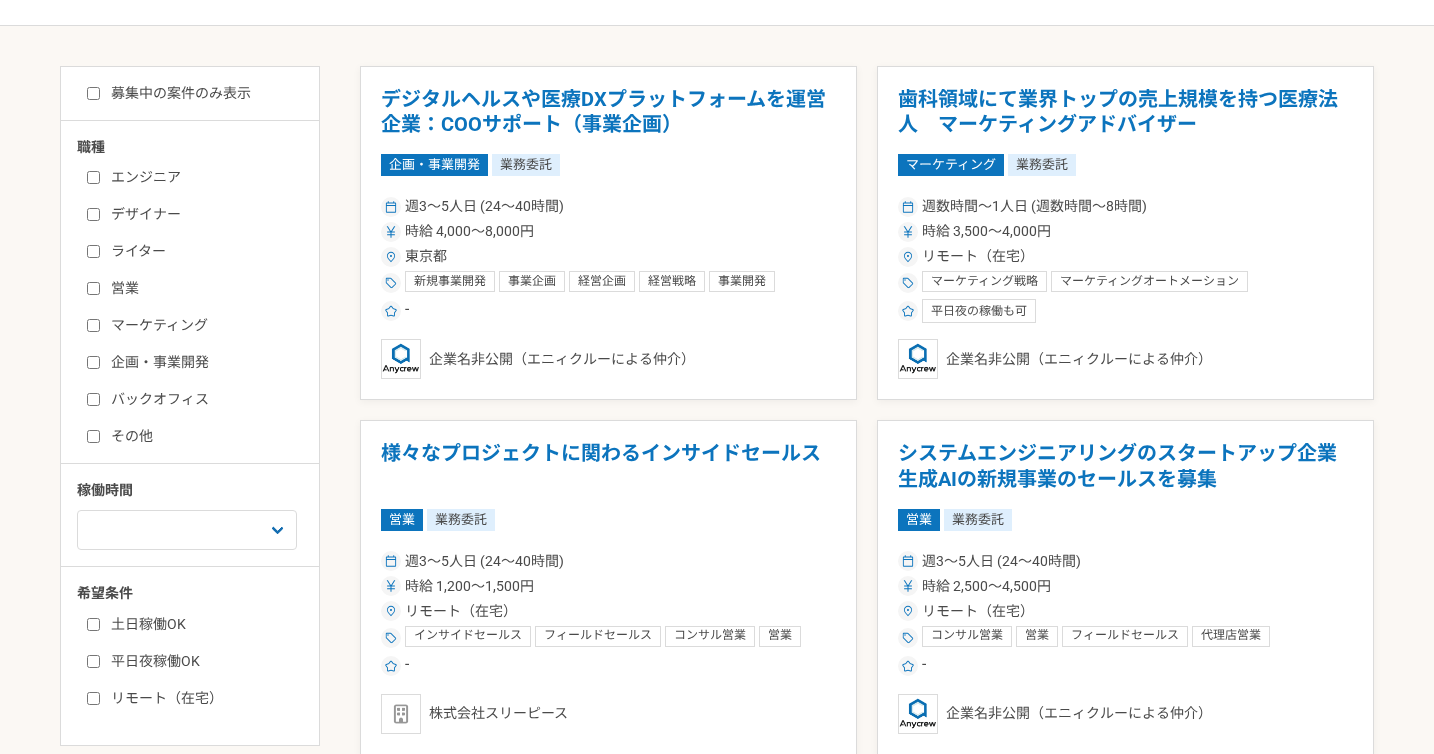 click on "企画・事業開発" at bounding box center [202, 362] 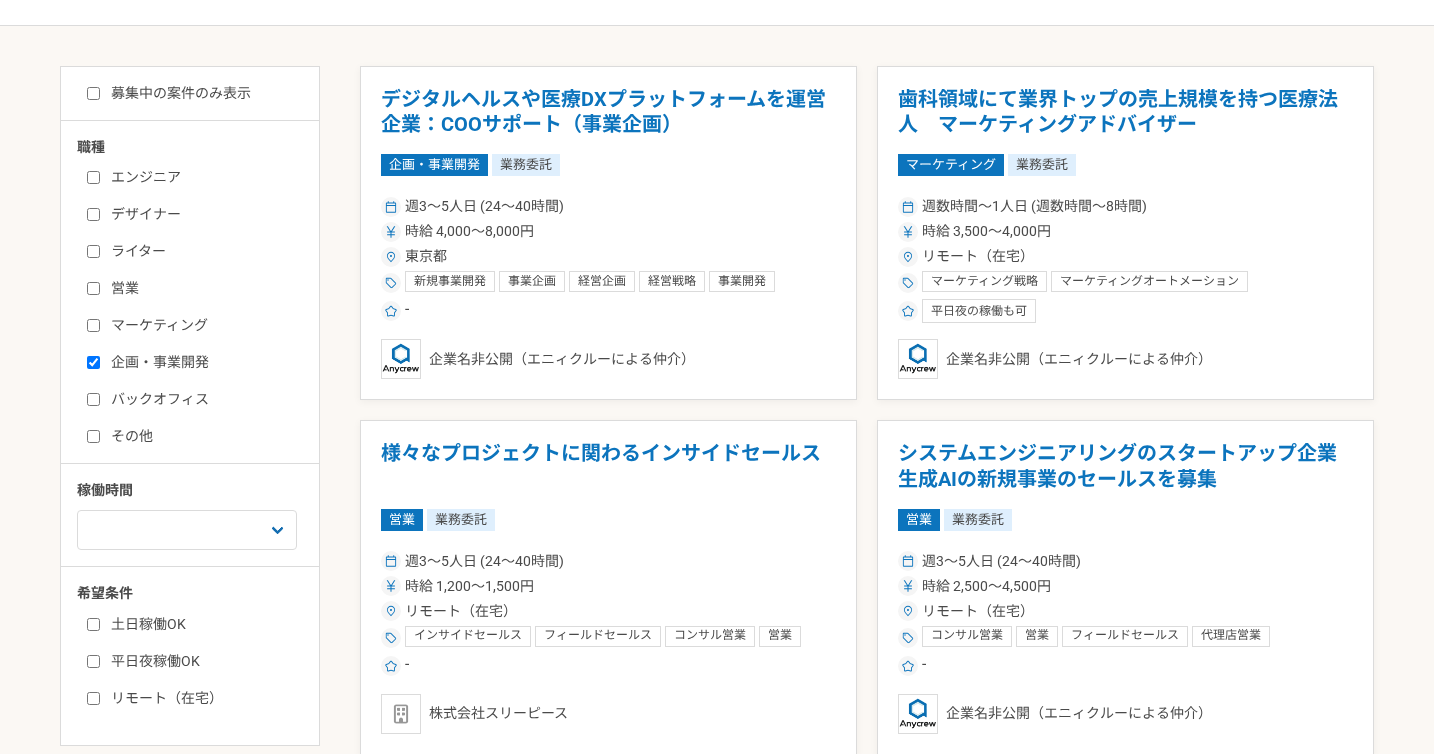 checkbox on "true" 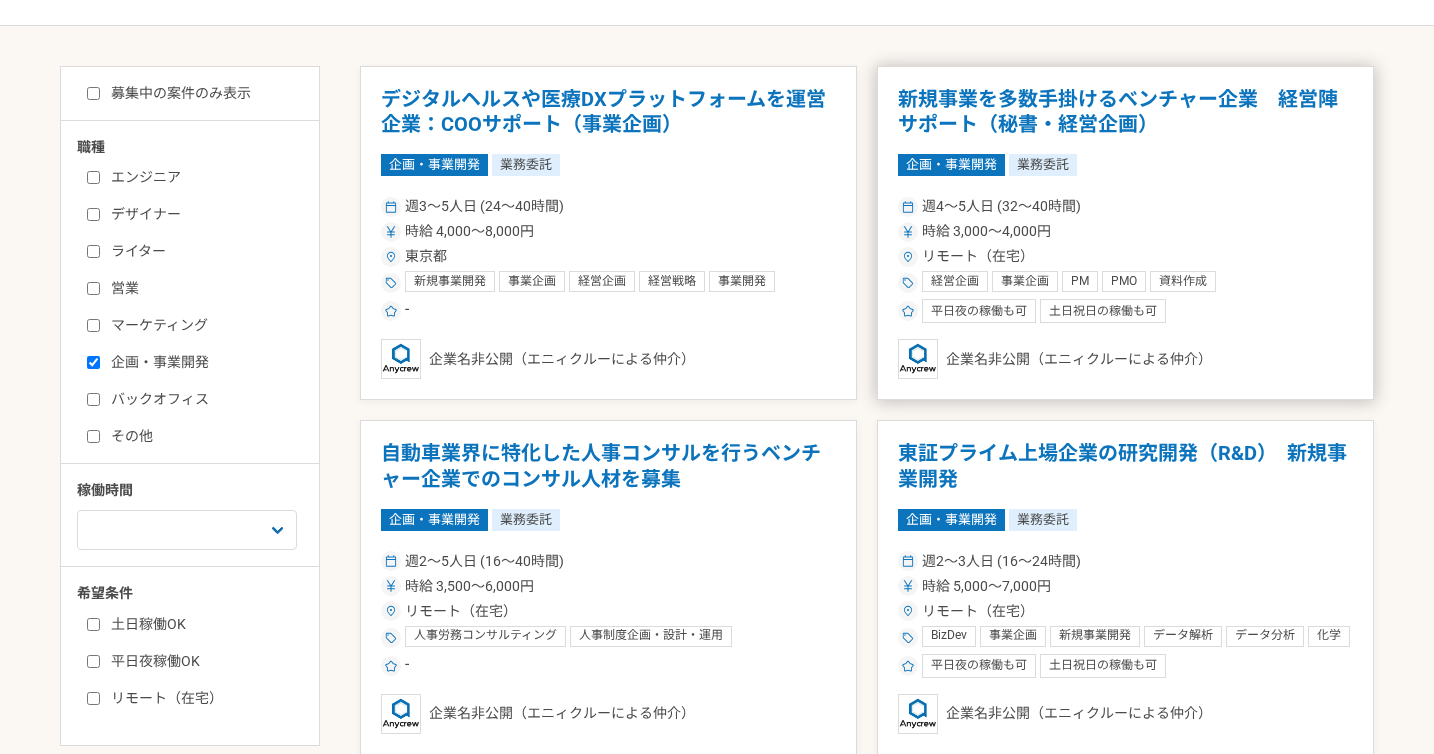 click on "新規事業を多数手掛けるベンチャー企業　経営陣サポート（秘書・経営企画）" at bounding box center (1125, 112) 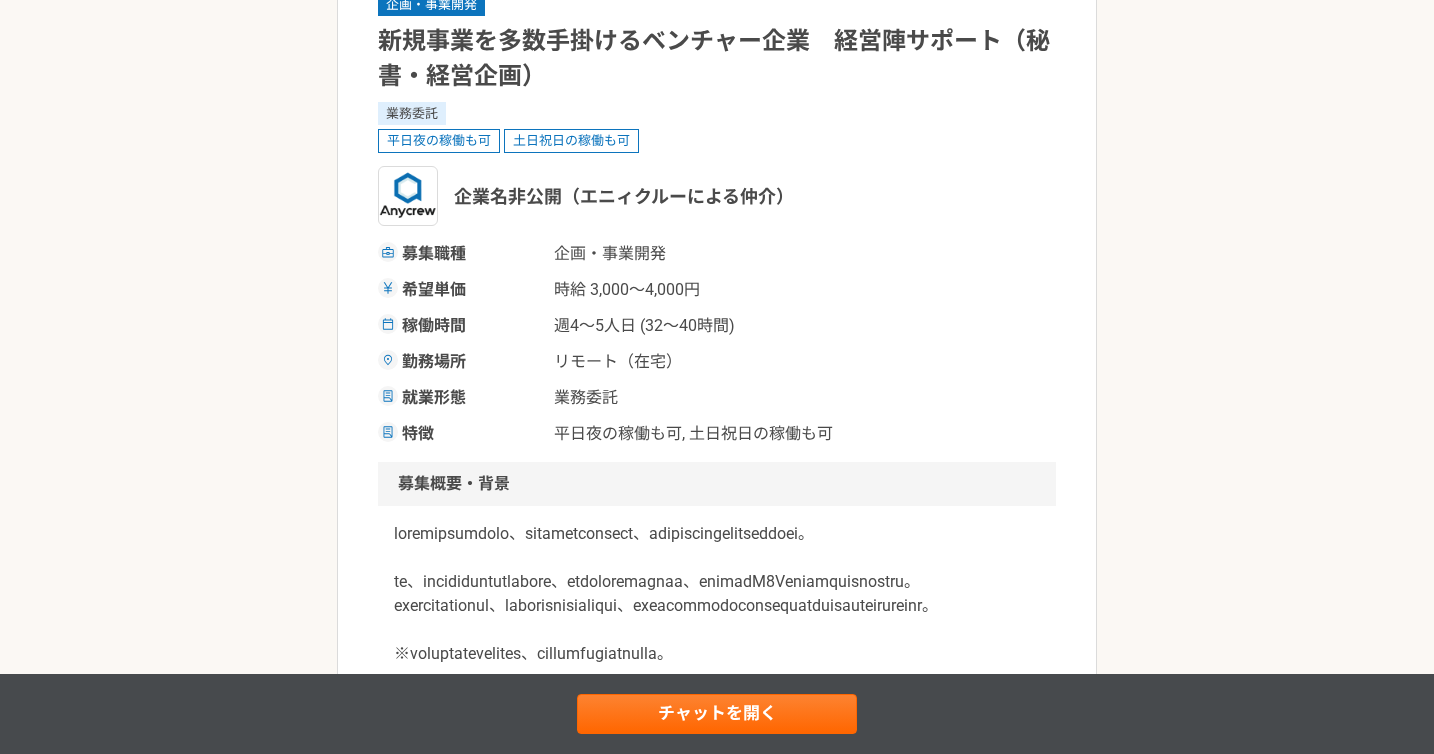 scroll, scrollTop: 168, scrollLeft: 0, axis: vertical 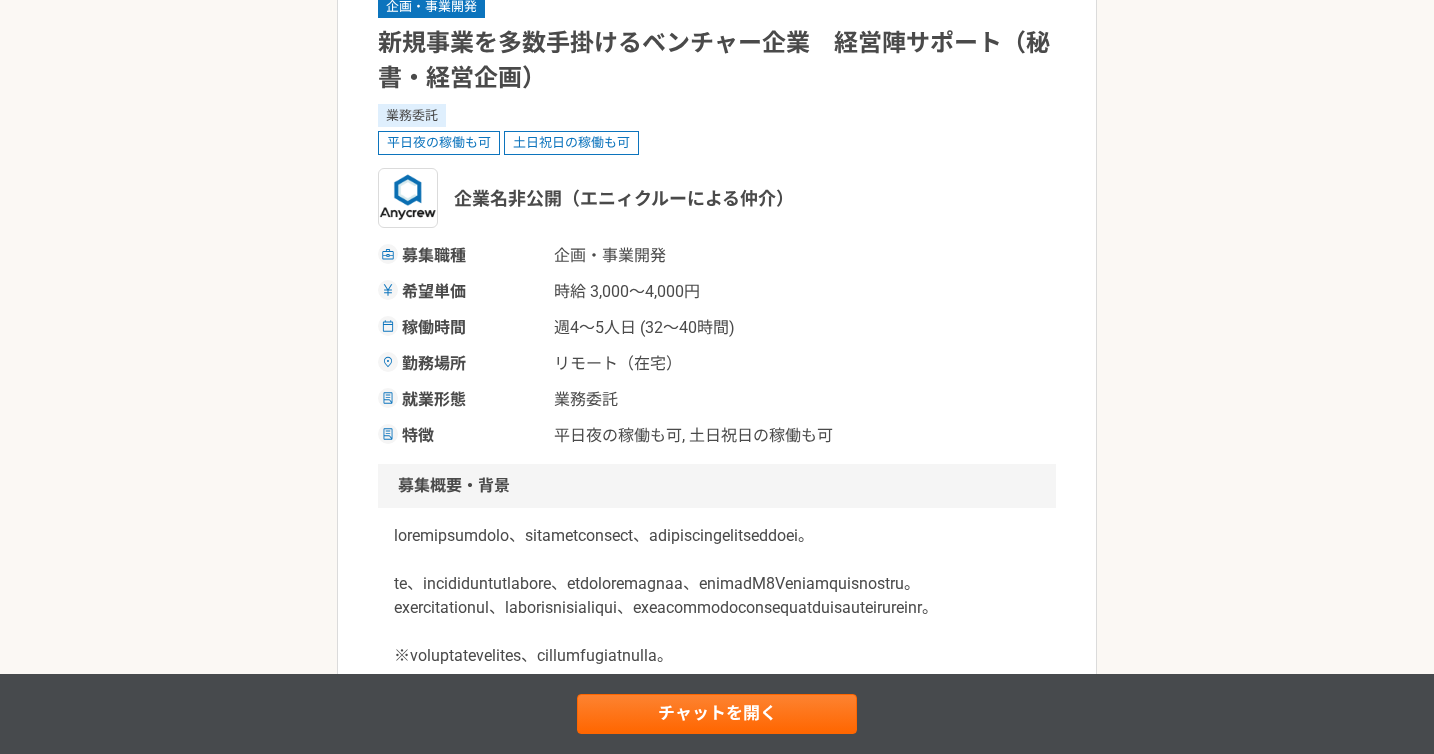 click on "募集職種 企画・事業開発 希望単価 時給 3,000〜4,000円 稼働時間 週4〜5人日 (32〜40時間) 勤務場所 リモート（在宅） 就業形態 業務委託 特徴 平日夜の稼働も可, 土日祝日の稼働も可" at bounding box center [717, 346] 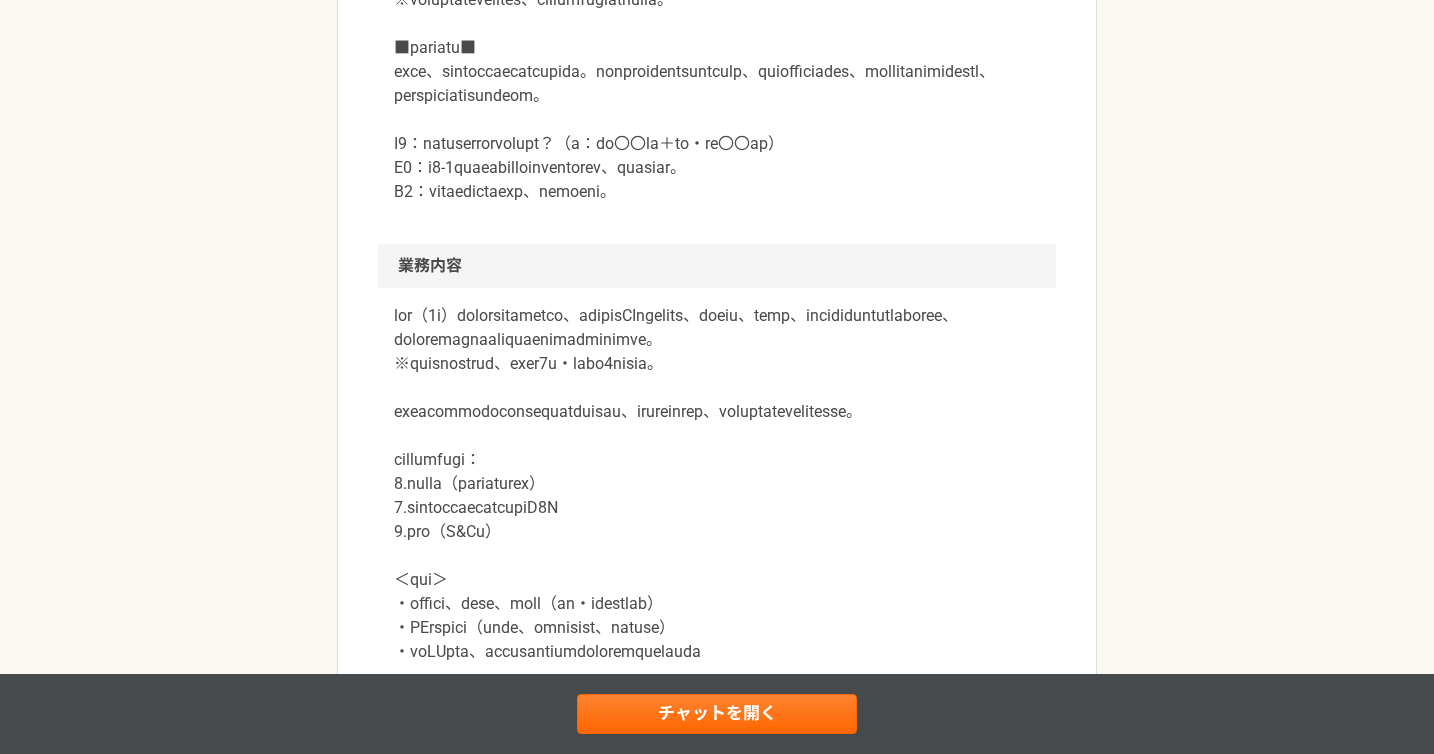 scroll, scrollTop: 827, scrollLeft: 0, axis: vertical 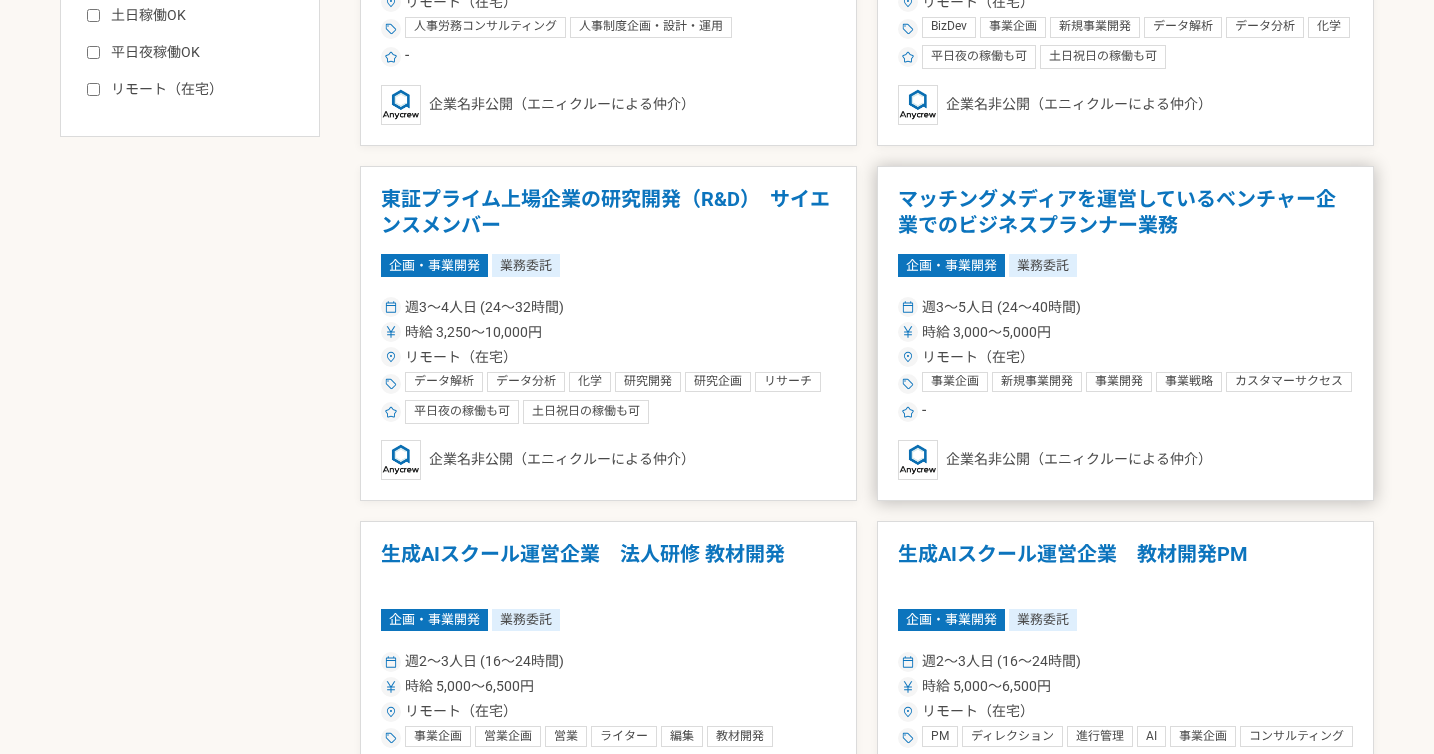 click on "マッチングメディアを運営しているベンチャー企業でのビジネスプランナー業務" at bounding box center [1125, 212] 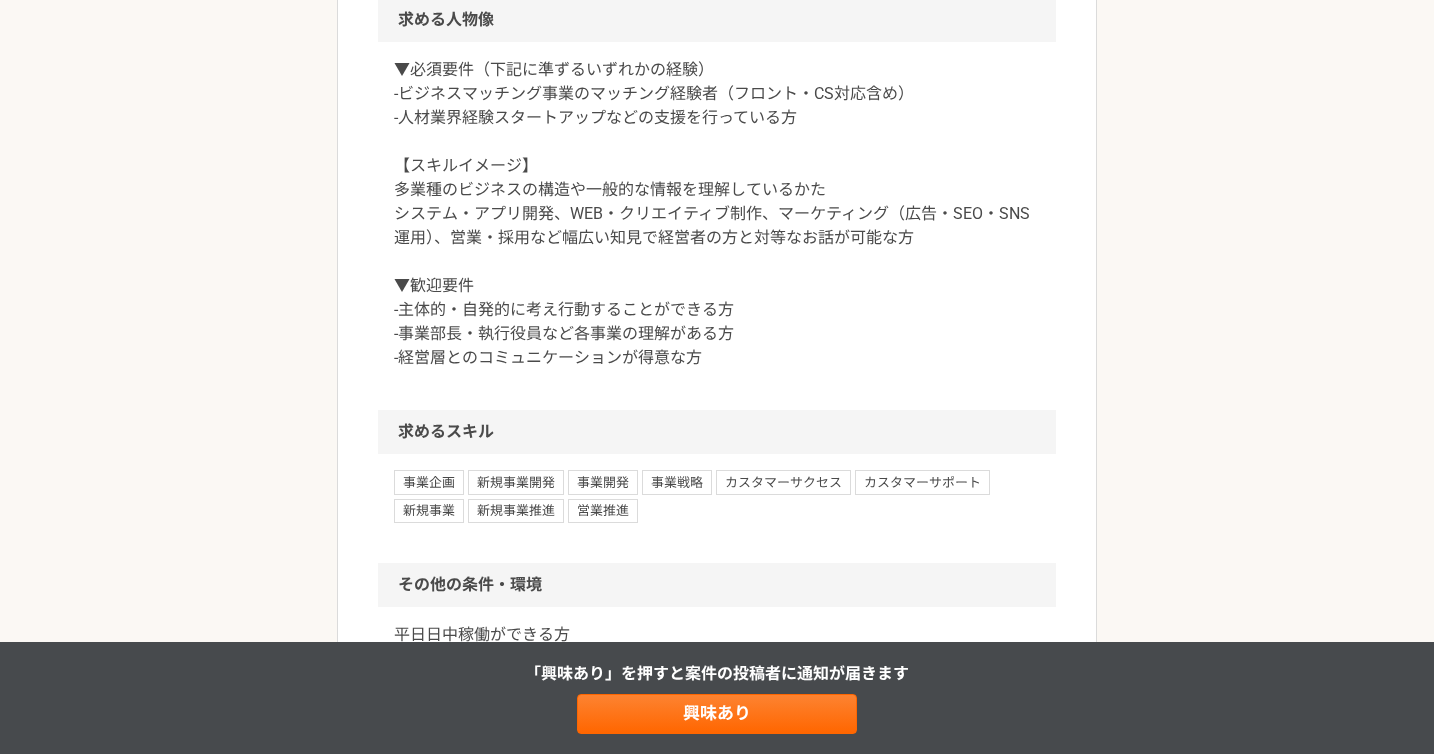 scroll, scrollTop: 1436, scrollLeft: 0, axis: vertical 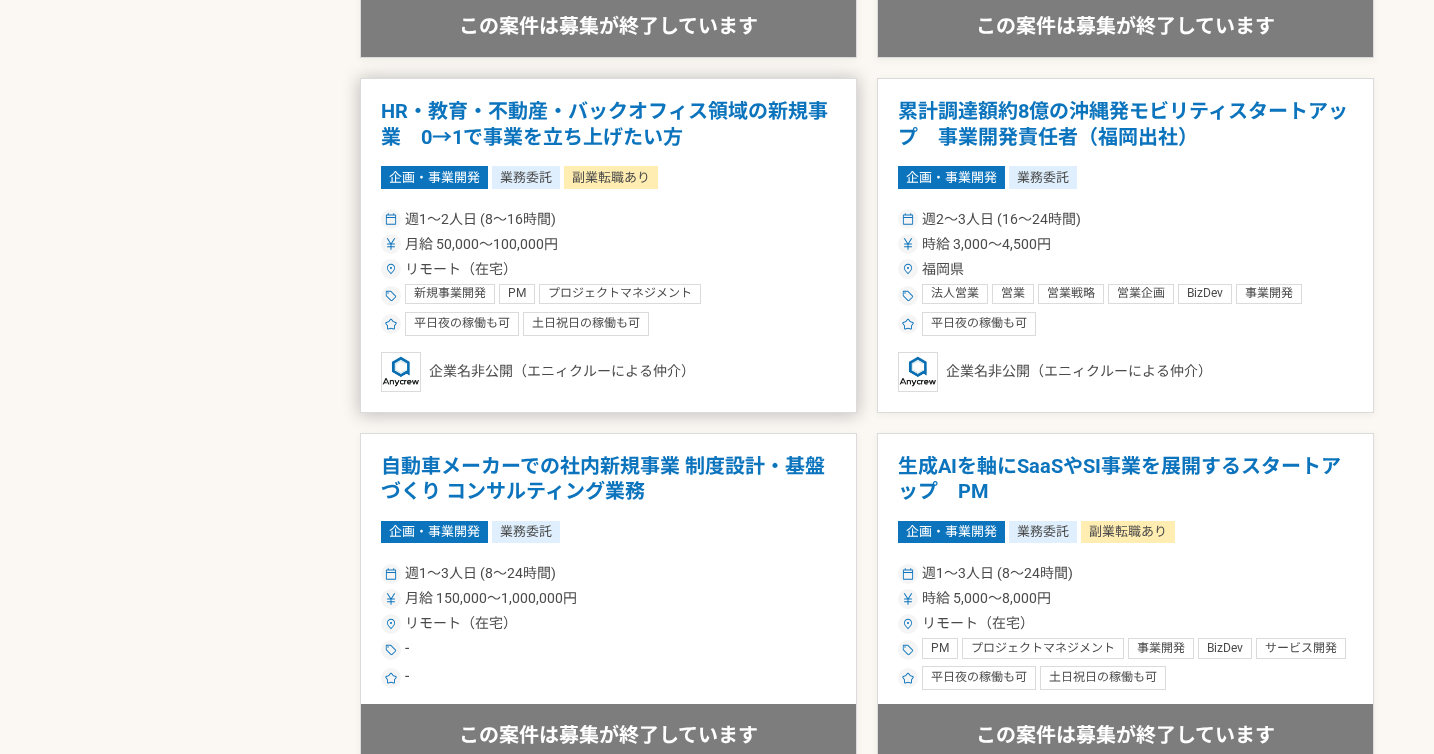 click on "HR・教育・不動産・バックオフィス領域の新規事業　0→1で事業を立ち上げたい方" at bounding box center (608, 124) 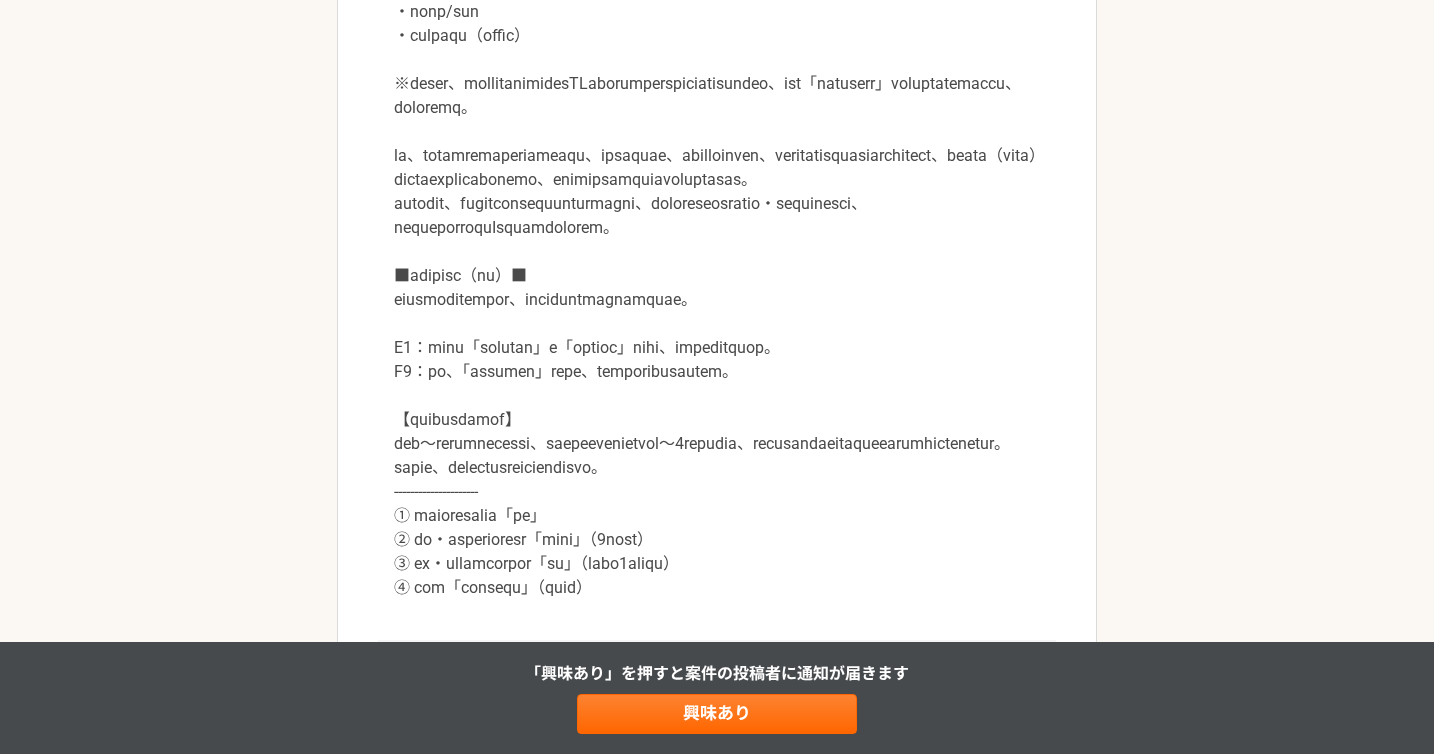 scroll, scrollTop: 955, scrollLeft: 0, axis: vertical 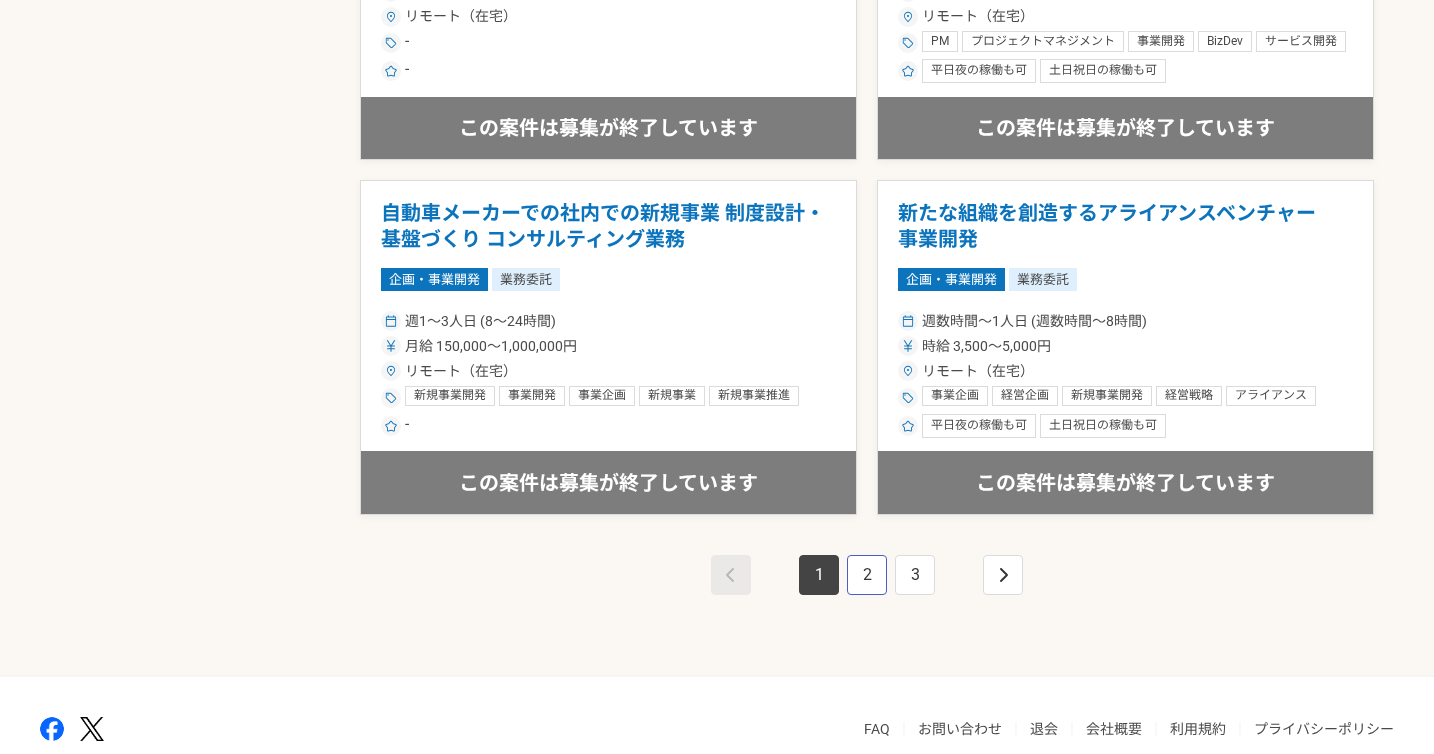 click on "2" at bounding box center [867, 575] 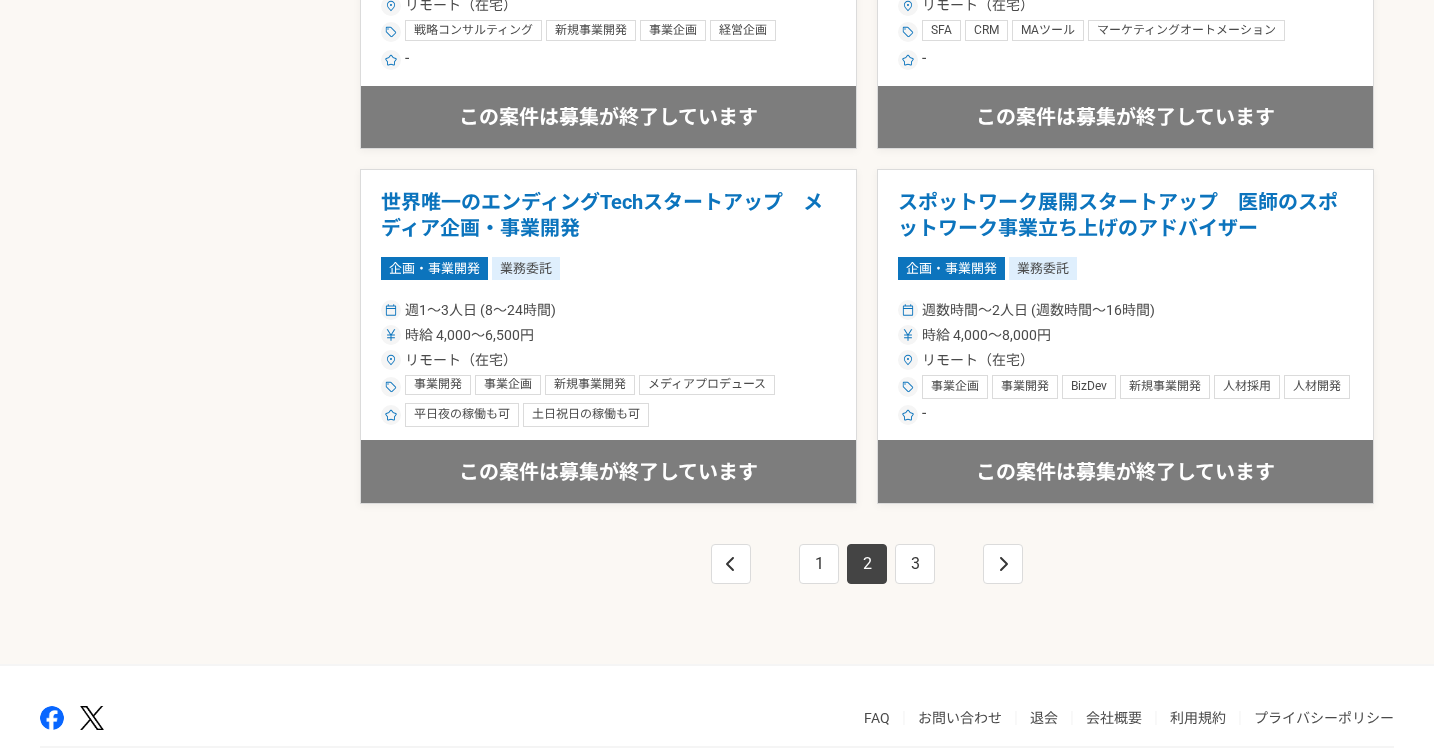 scroll, scrollTop: 3454, scrollLeft: 0, axis: vertical 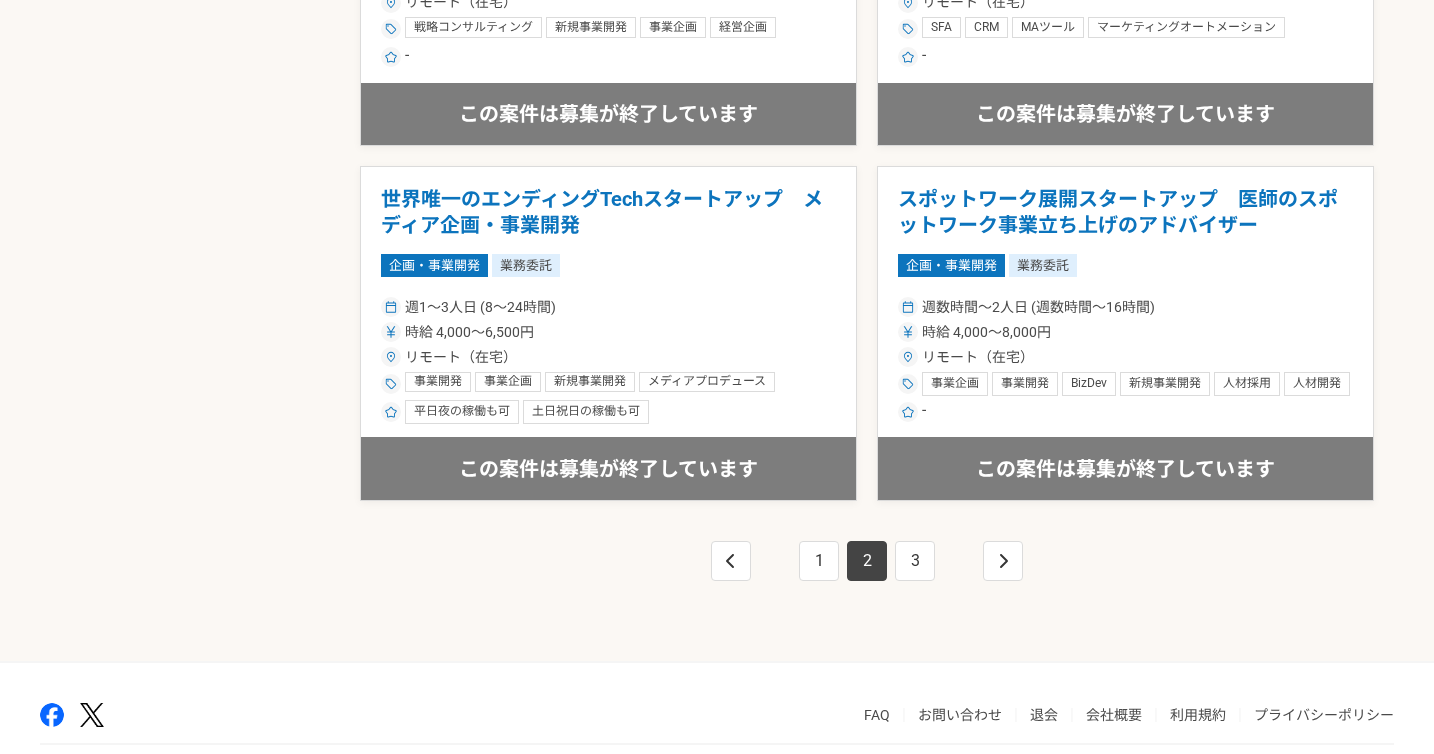 click on "1 2 3" at bounding box center [867, 581] 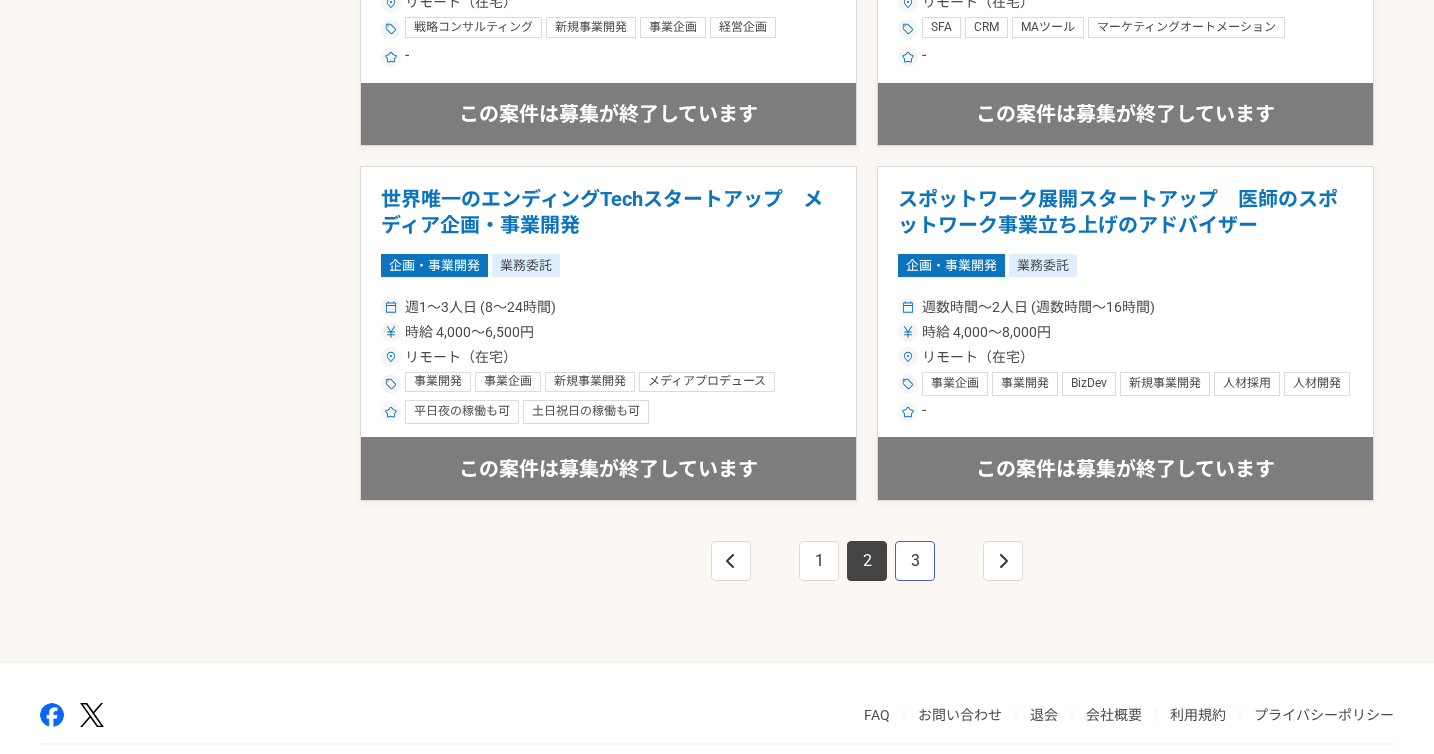 click on "3" at bounding box center (915, 561) 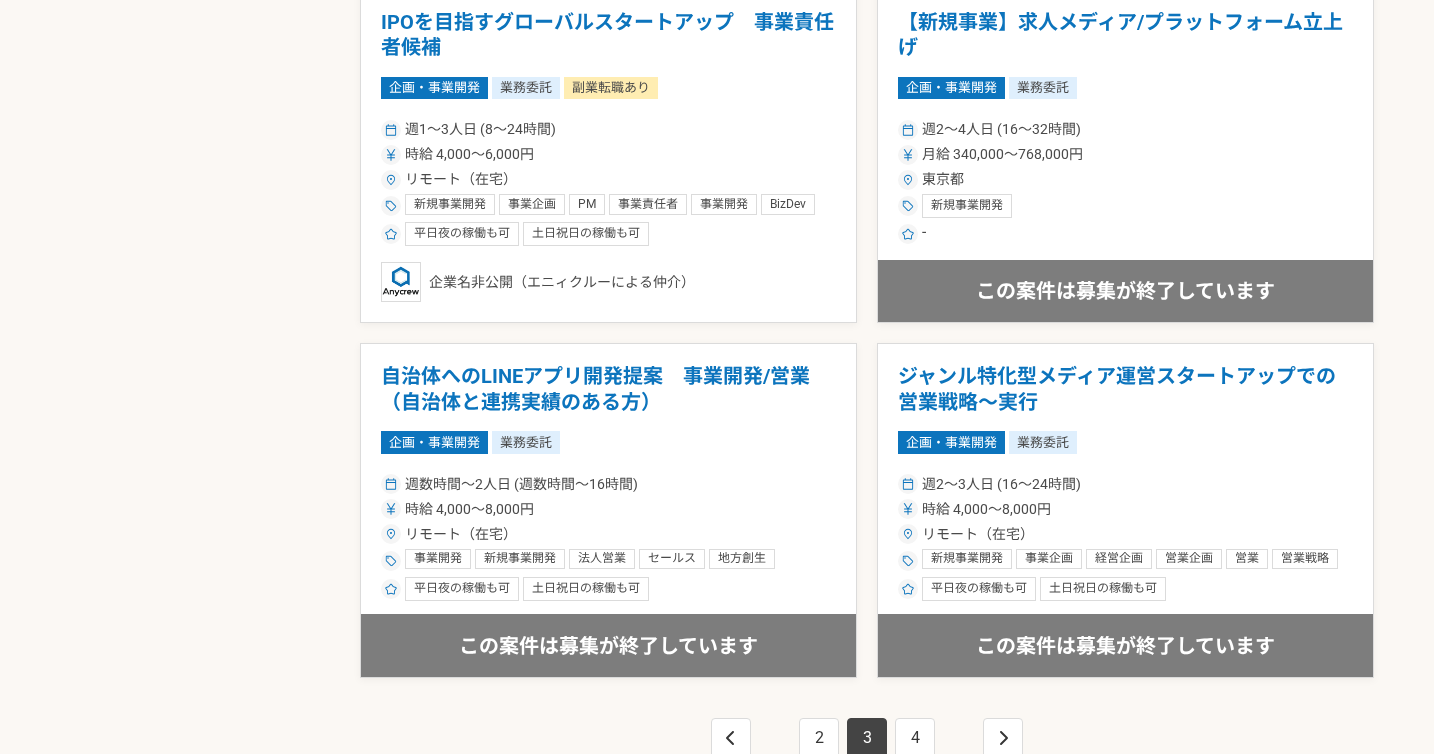 scroll, scrollTop: 3323, scrollLeft: 0, axis: vertical 